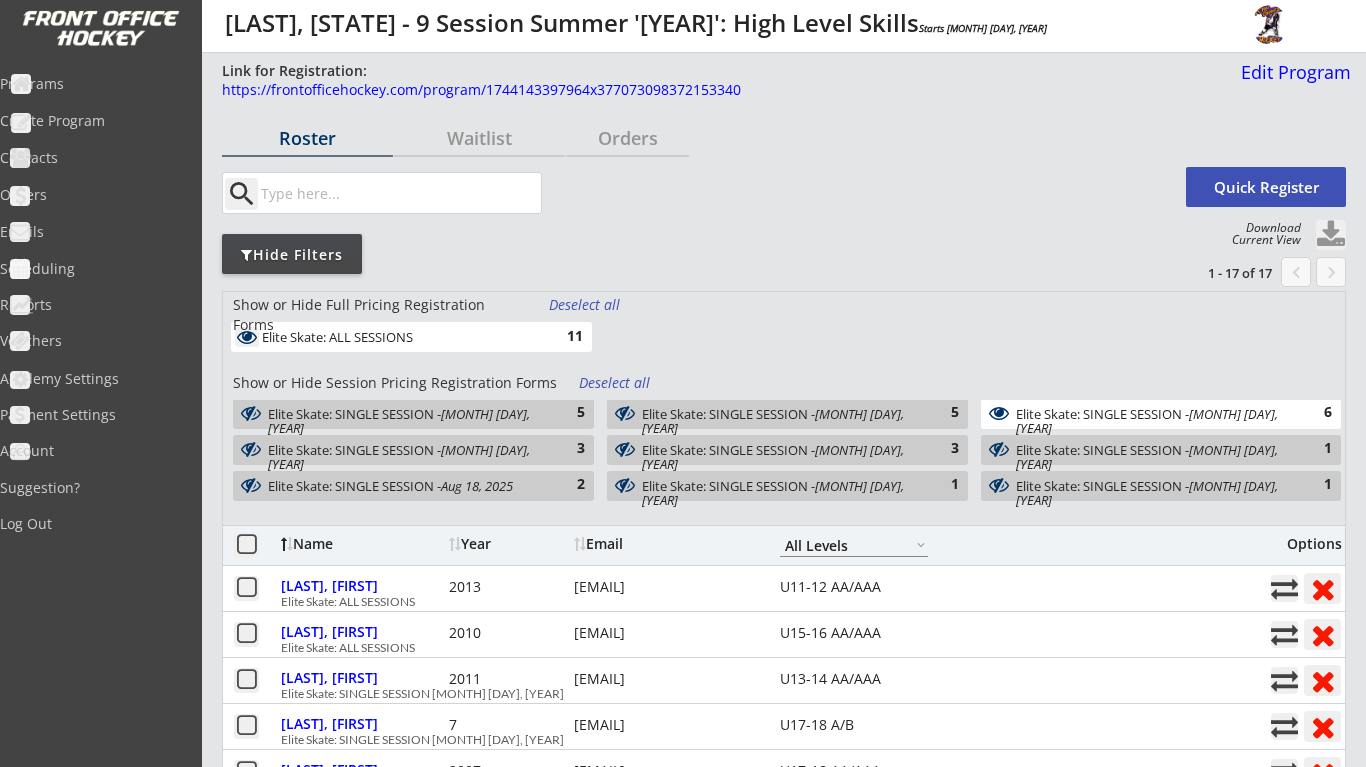select on ""All Levels"" 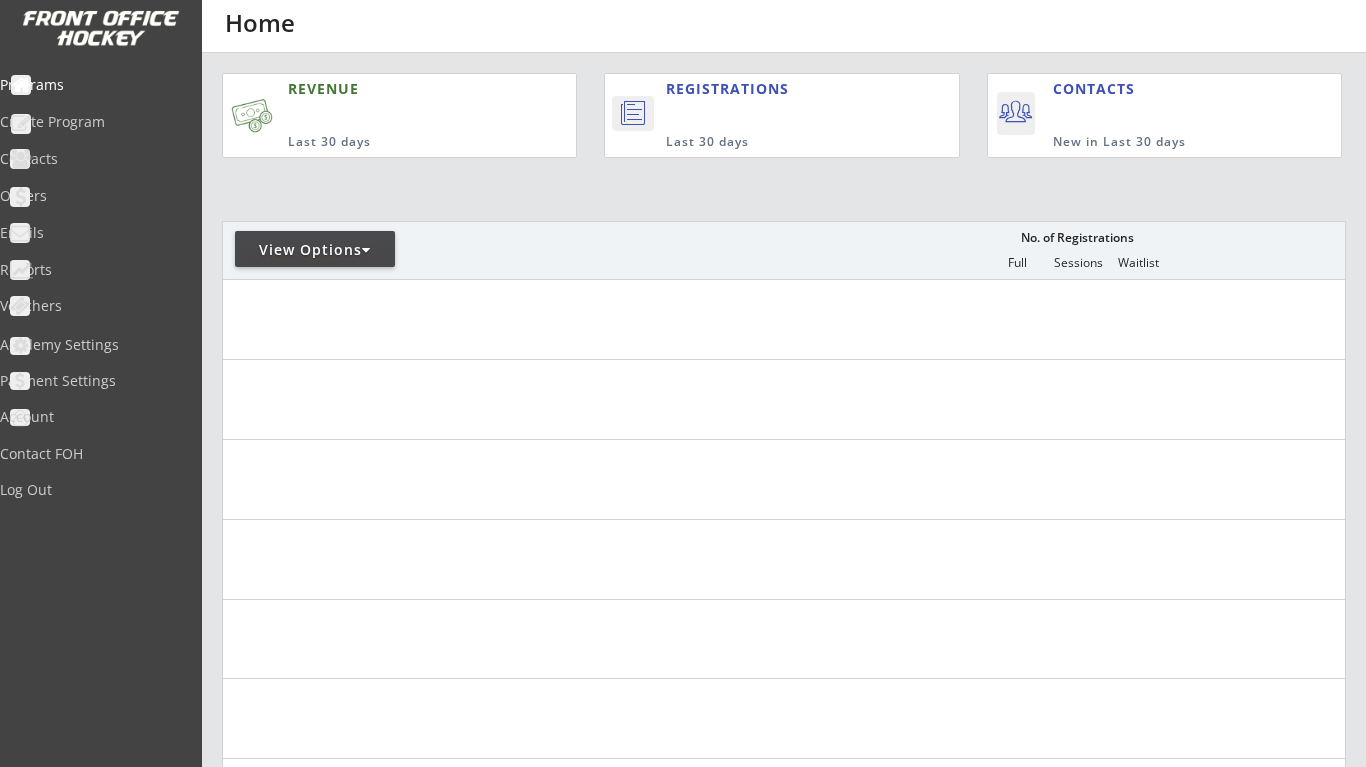 scroll, scrollTop: 0, scrollLeft: 0, axis: both 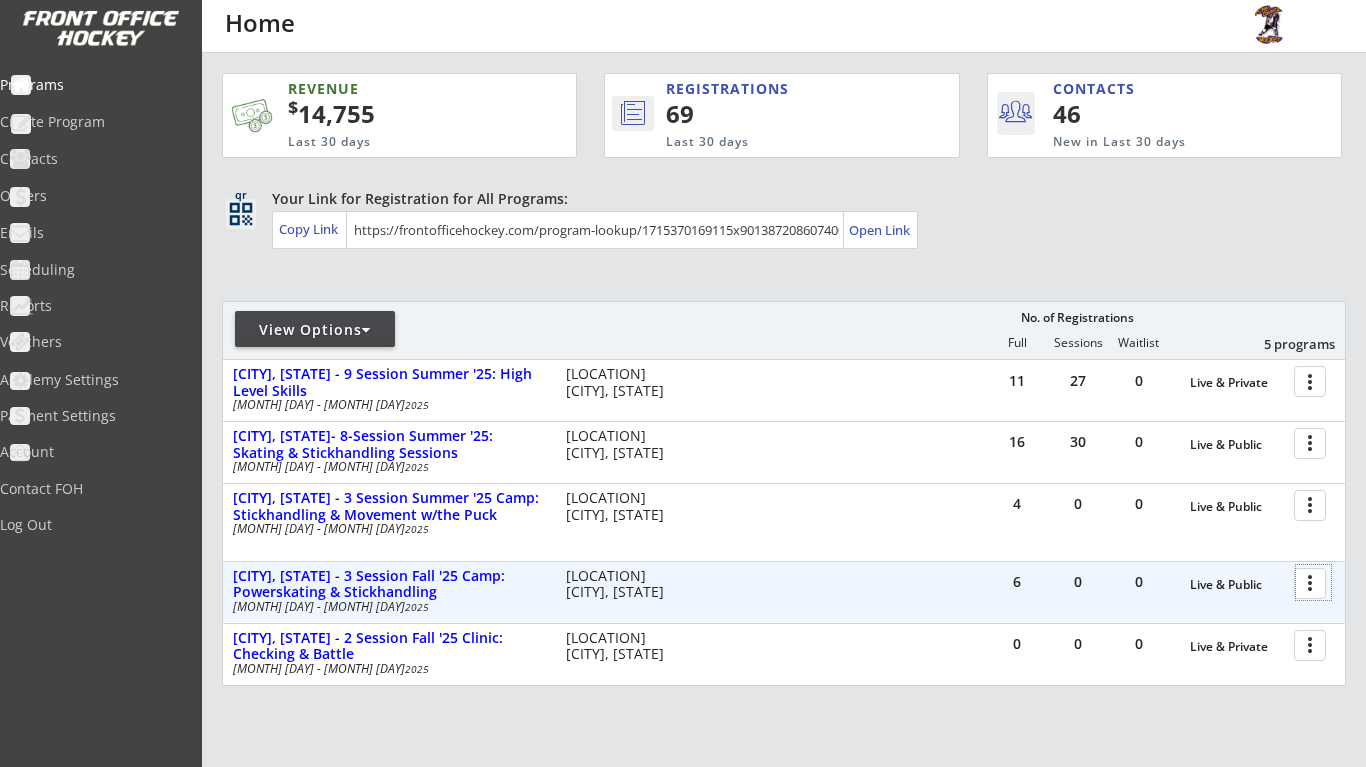 click at bounding box center [1313, 582] 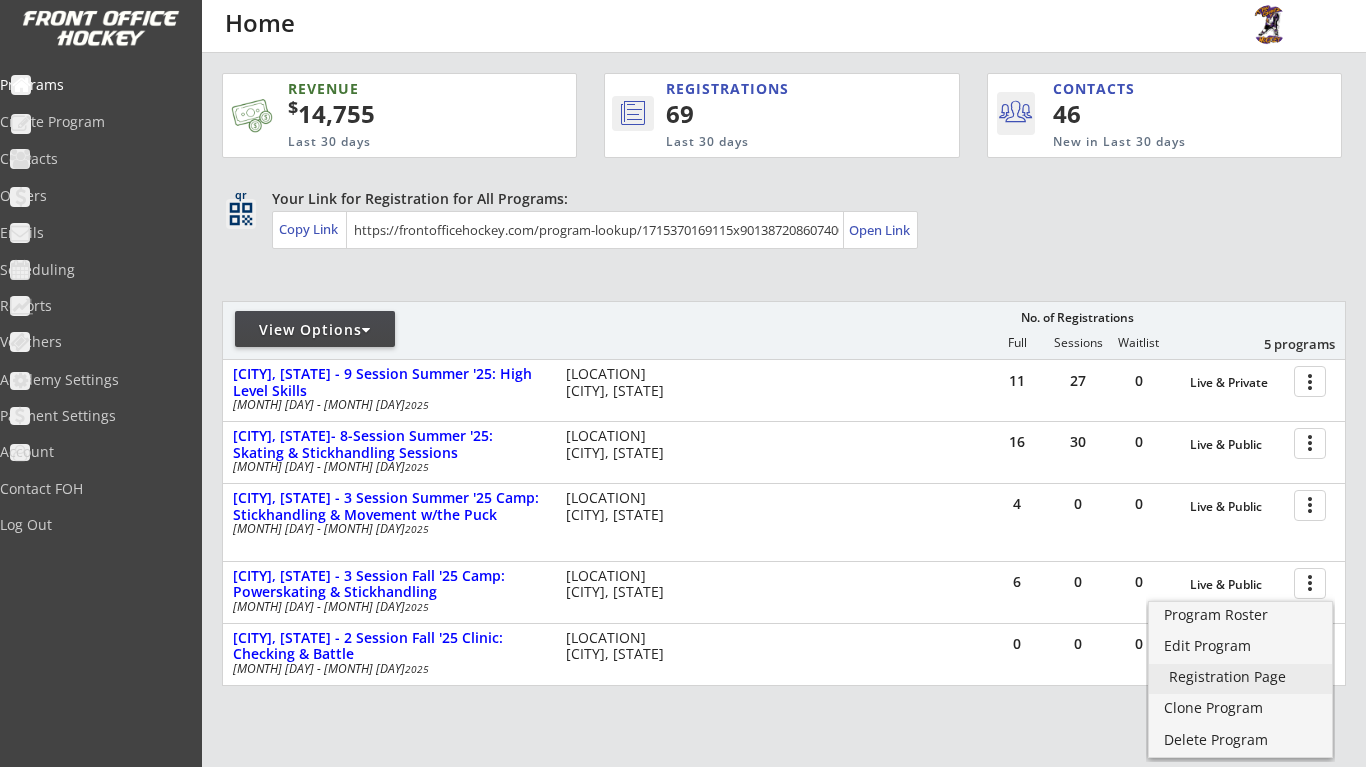click on "Registration Page" at bounding box center [1240, 677] 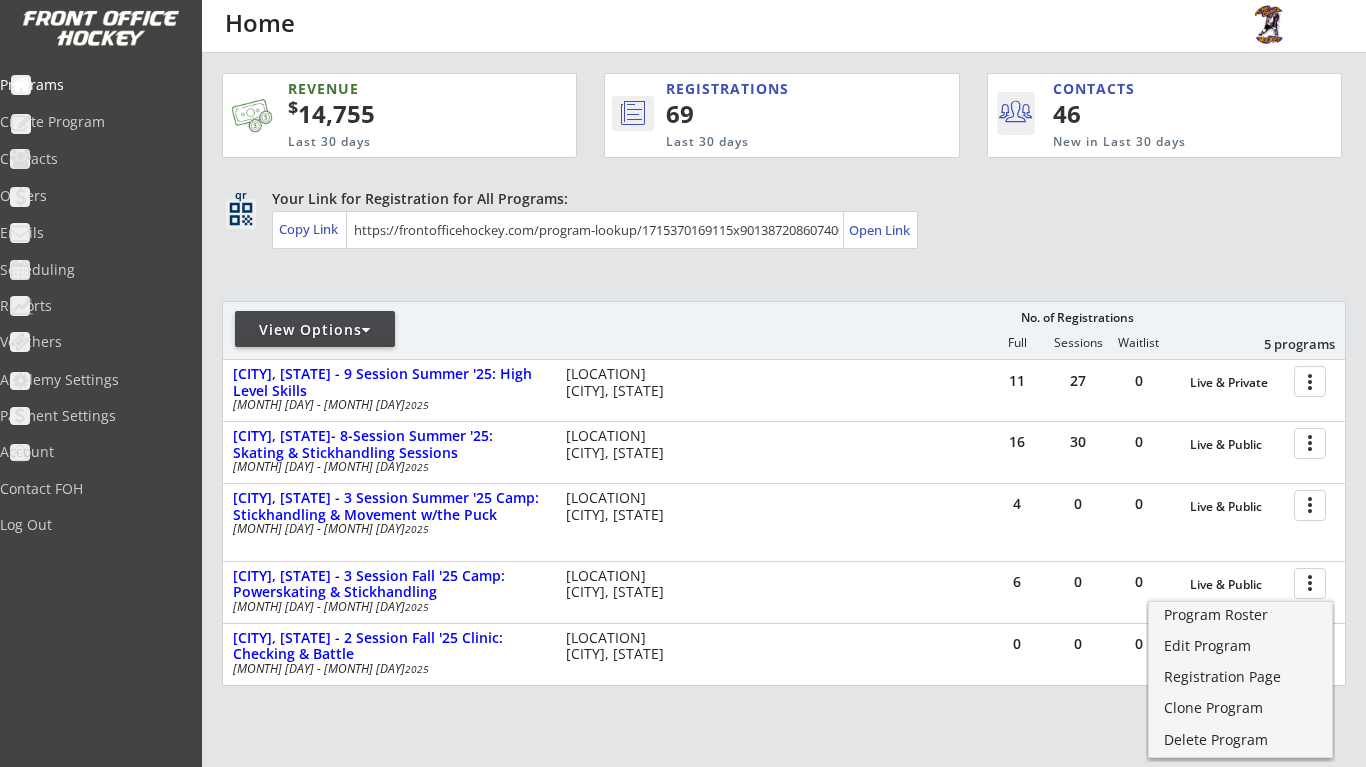 click on "View Options   No. of Registrations Full Sessions Waitlist 5 programs" at bounding box center [784, 330] 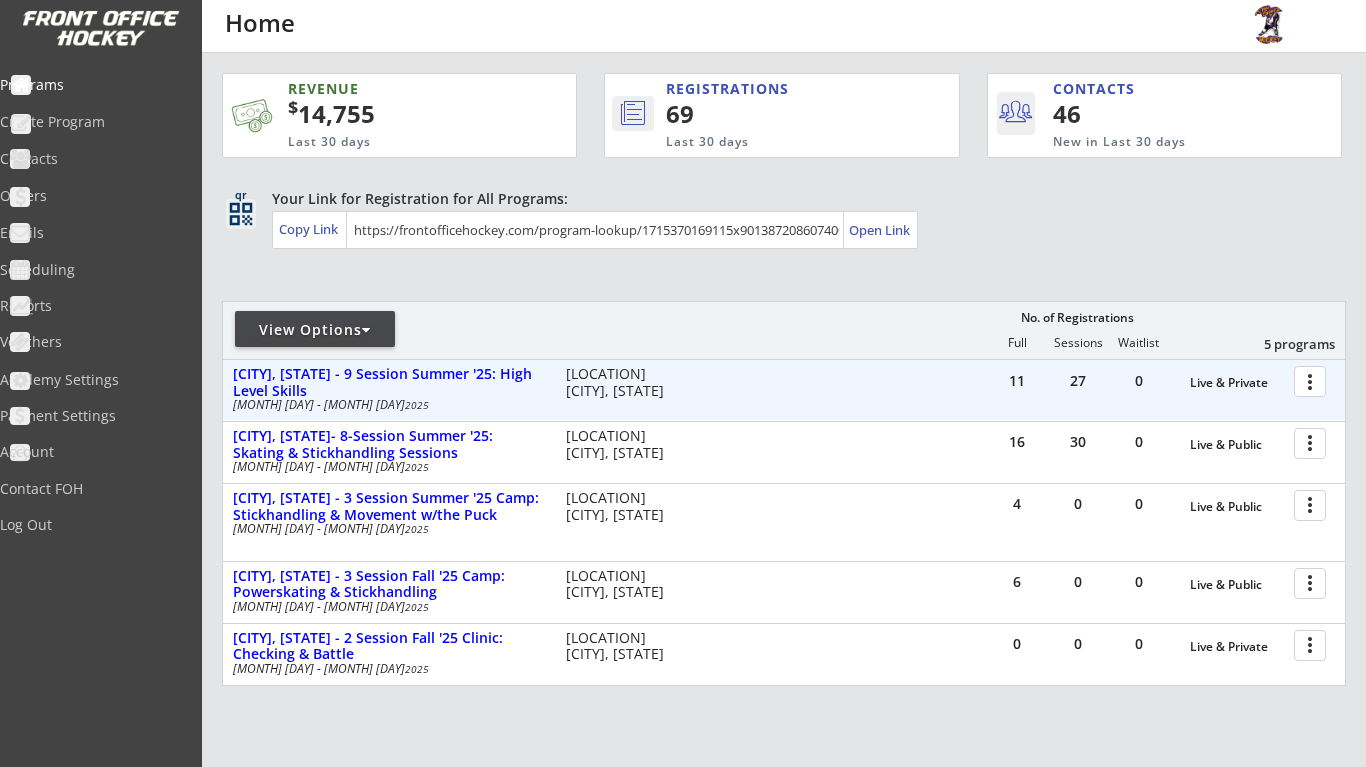 click at bounding box center [1313, 380] 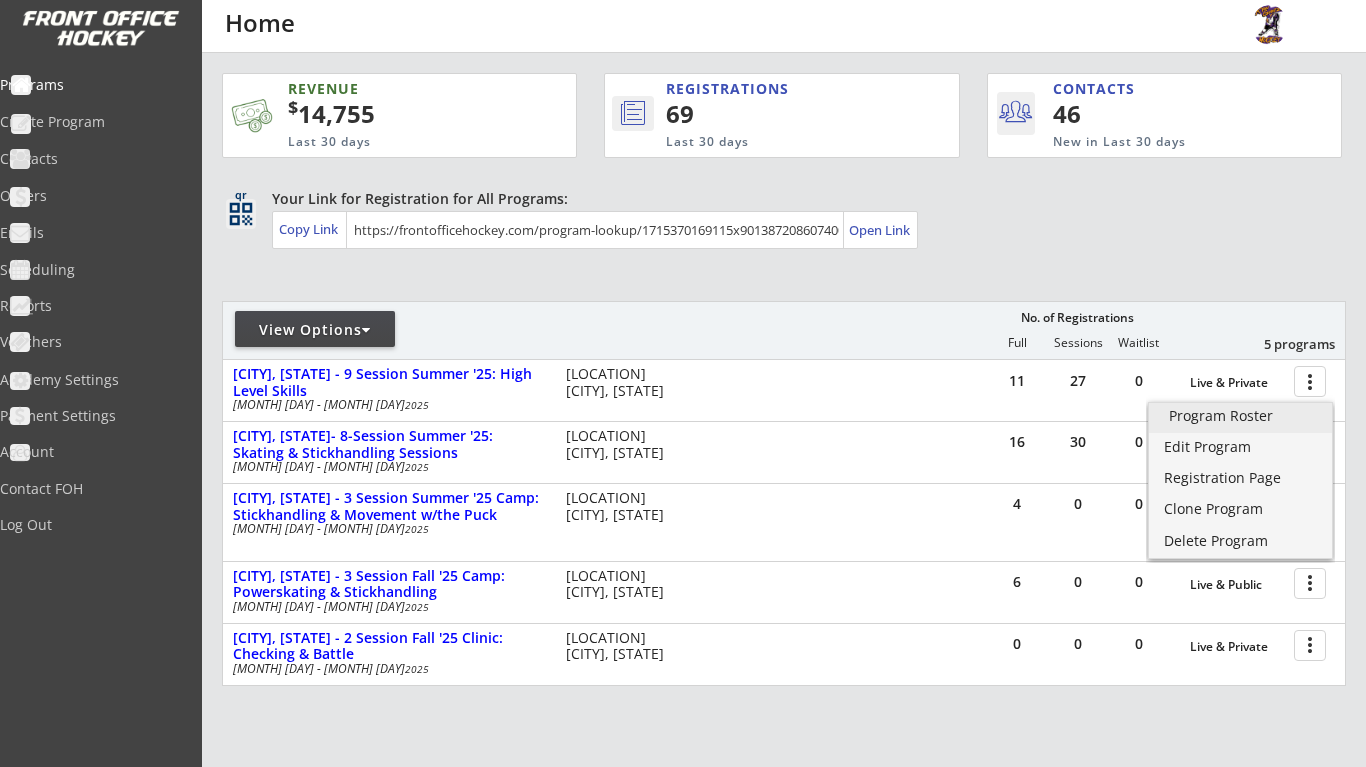 click on "Program Roster" at bounding box center [1240, 416] 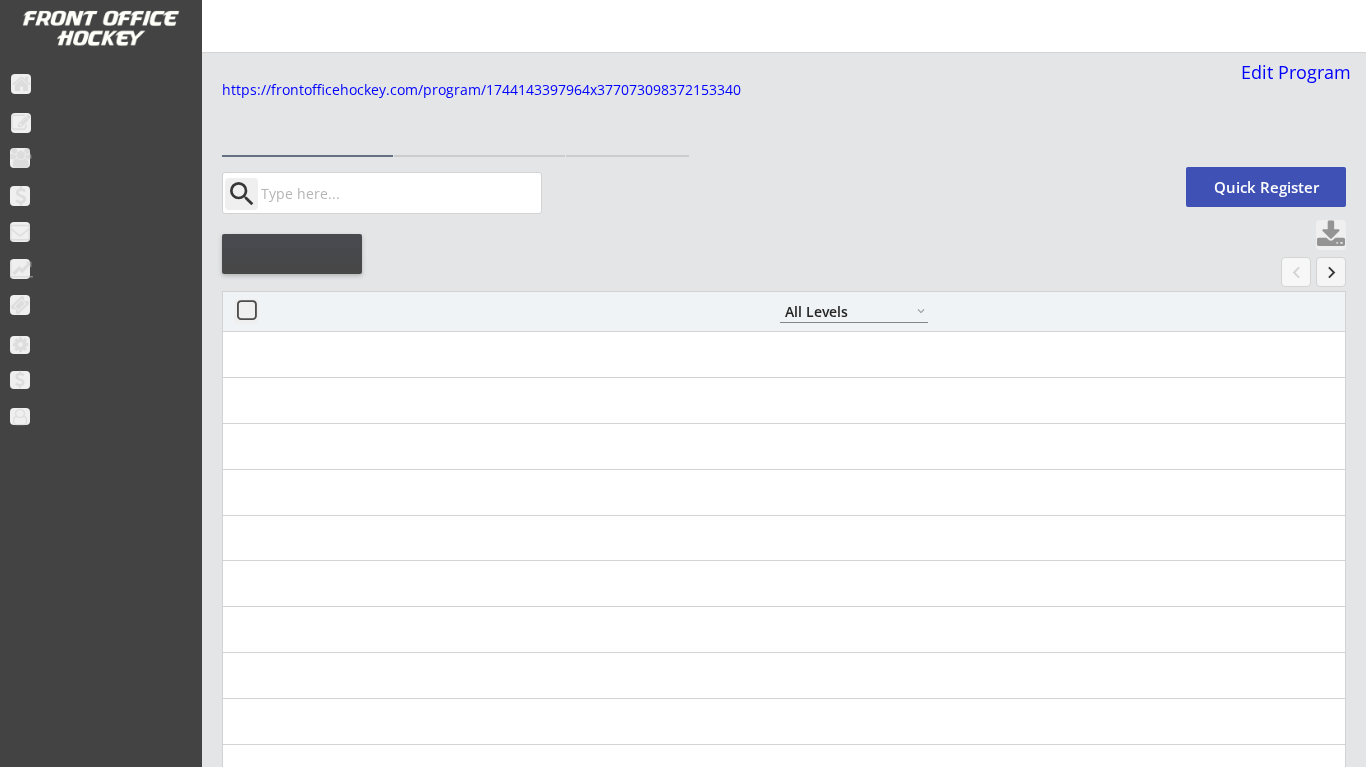 select on ""All Levels"" 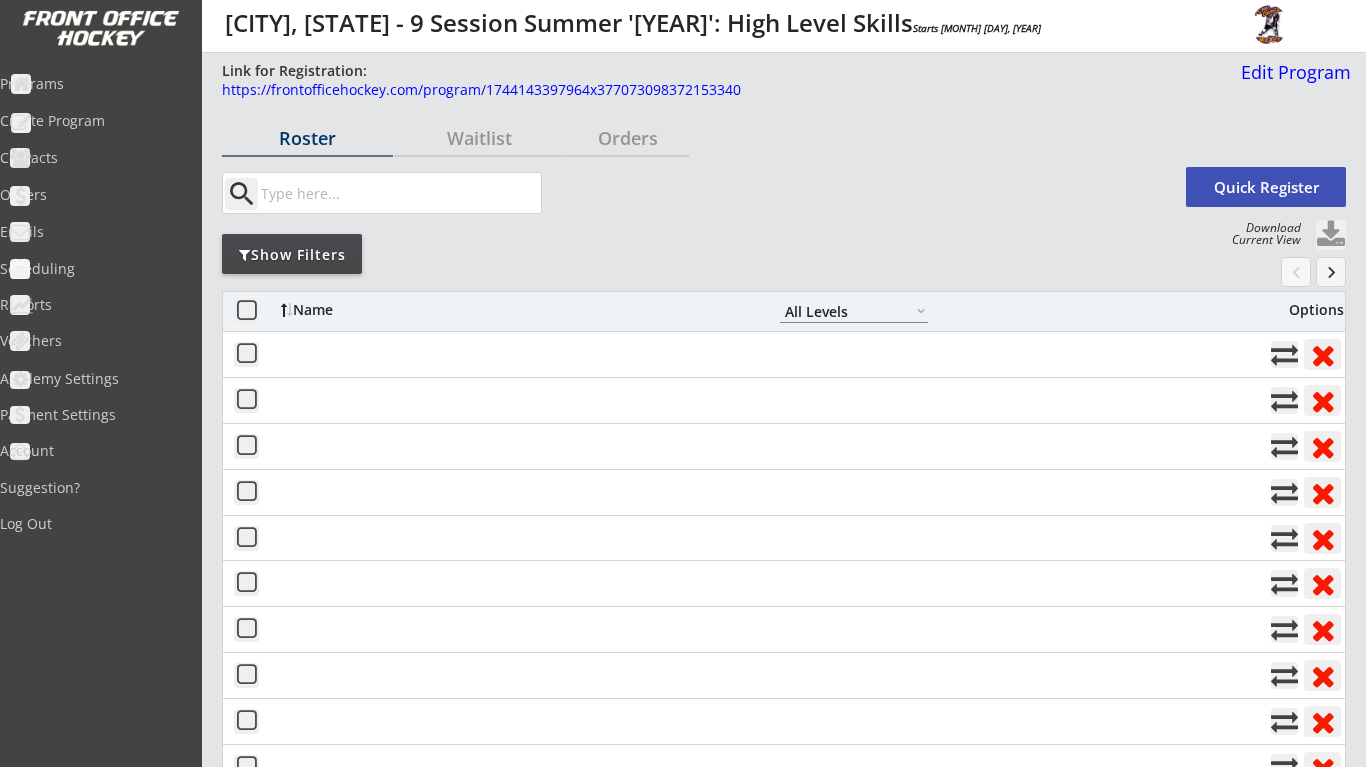 scroll, scrollTop: 0, scrollLeft: 0, axis: both 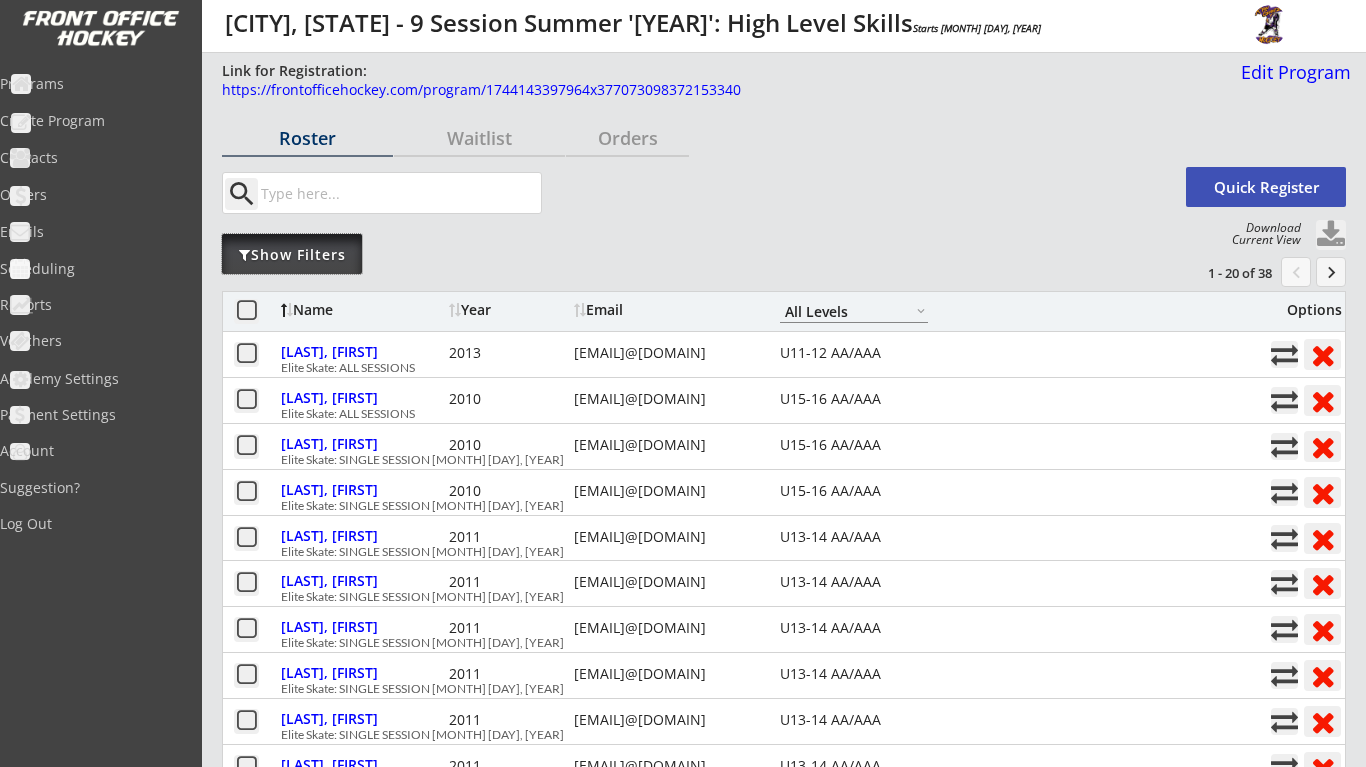 click on "Show Filters" at bounding box center [292, 254] 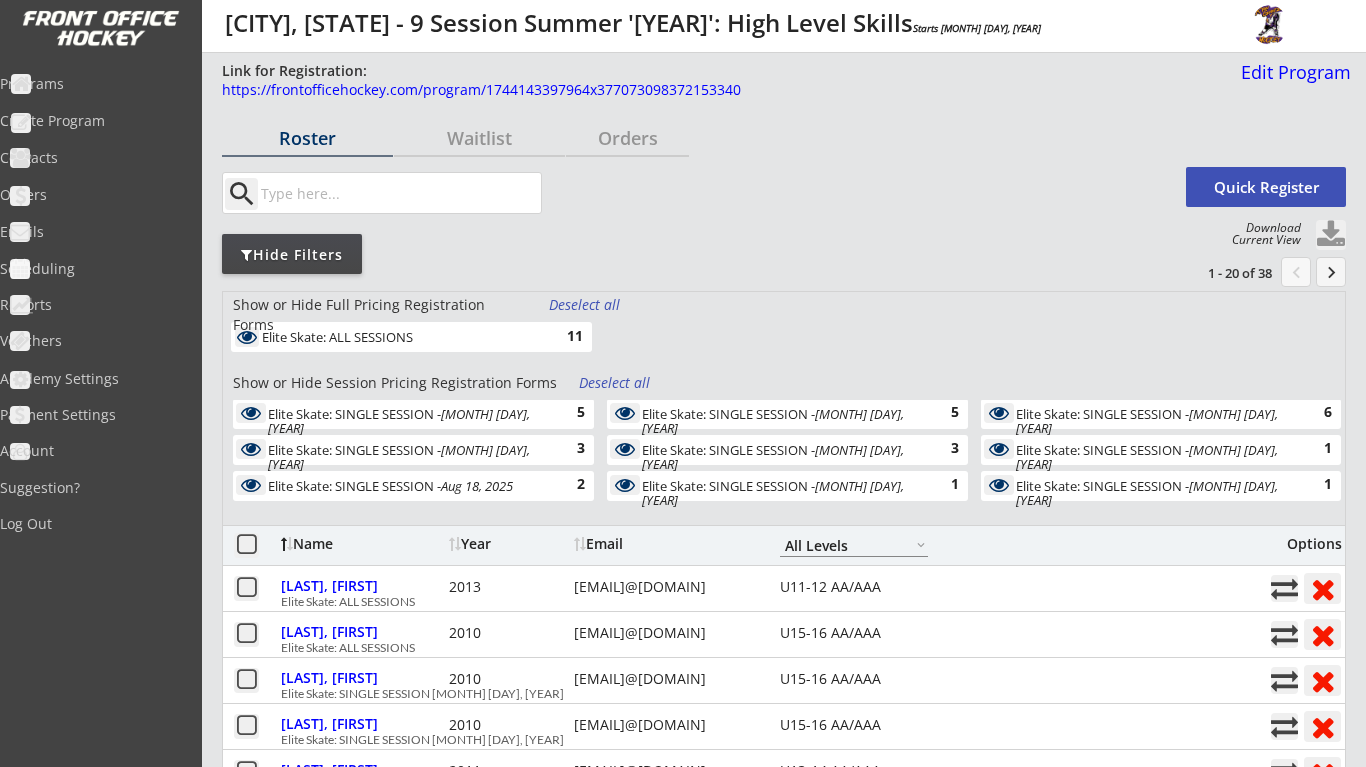 click on "Deselect all" at bounding box center [586, 305] 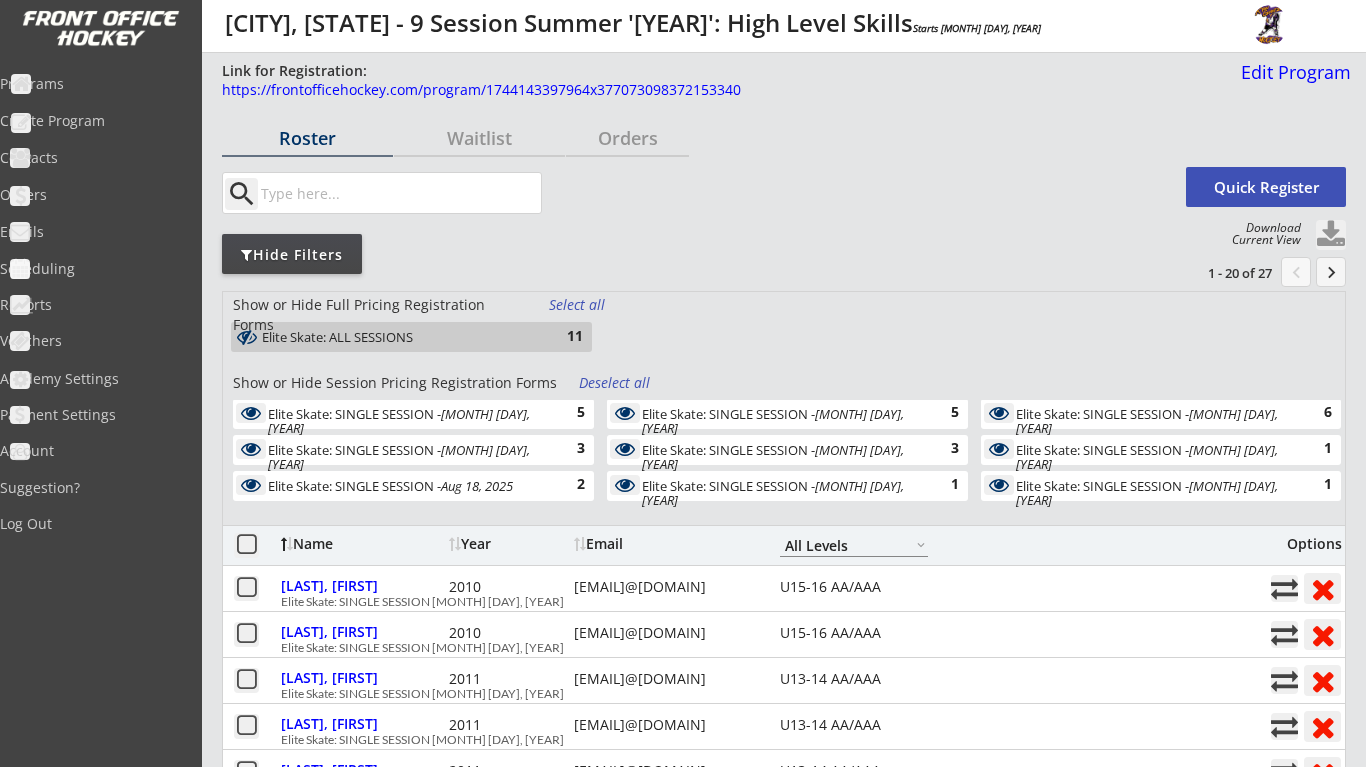 click on "Deselect all" at bounding box center (616, 383) 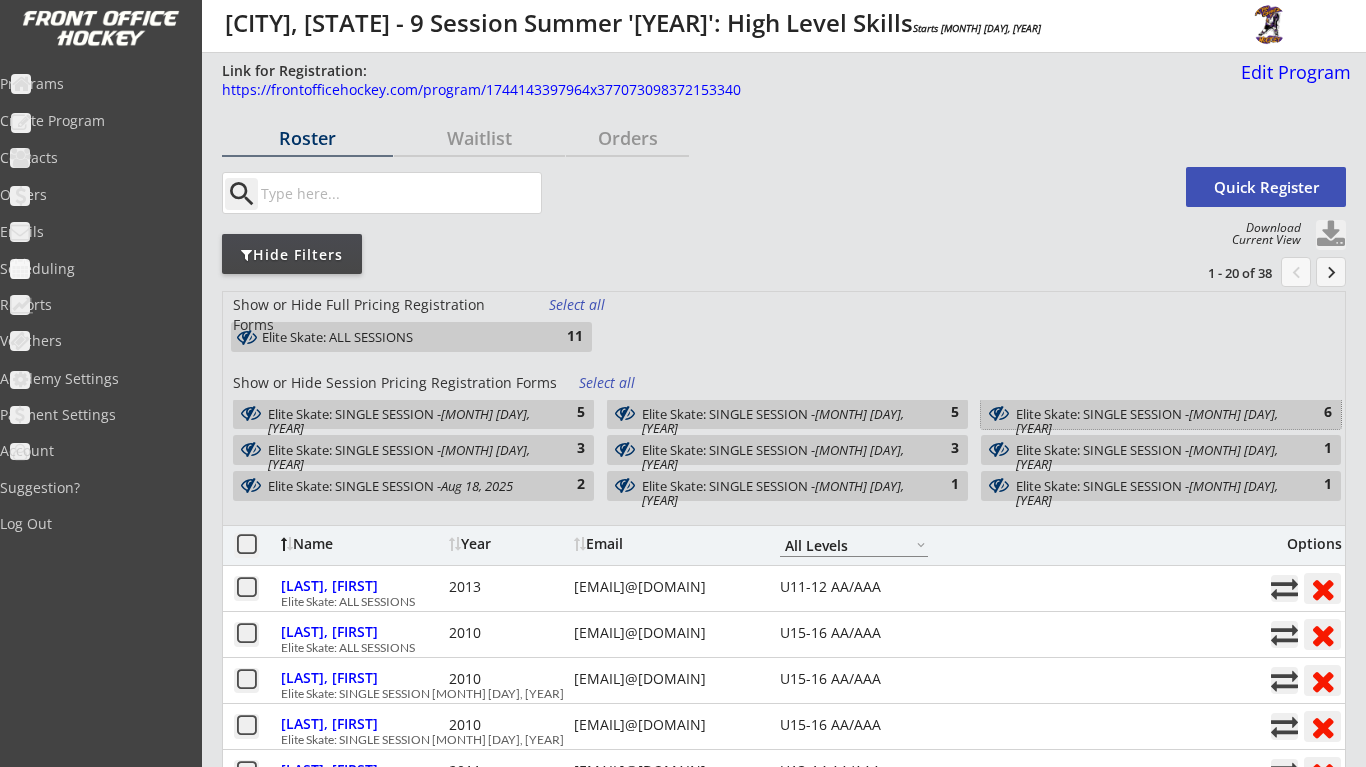 click on "Elite Skate: SINGLE SESSION -  Aug 4, 2025" at bounding box center [1150, 421] 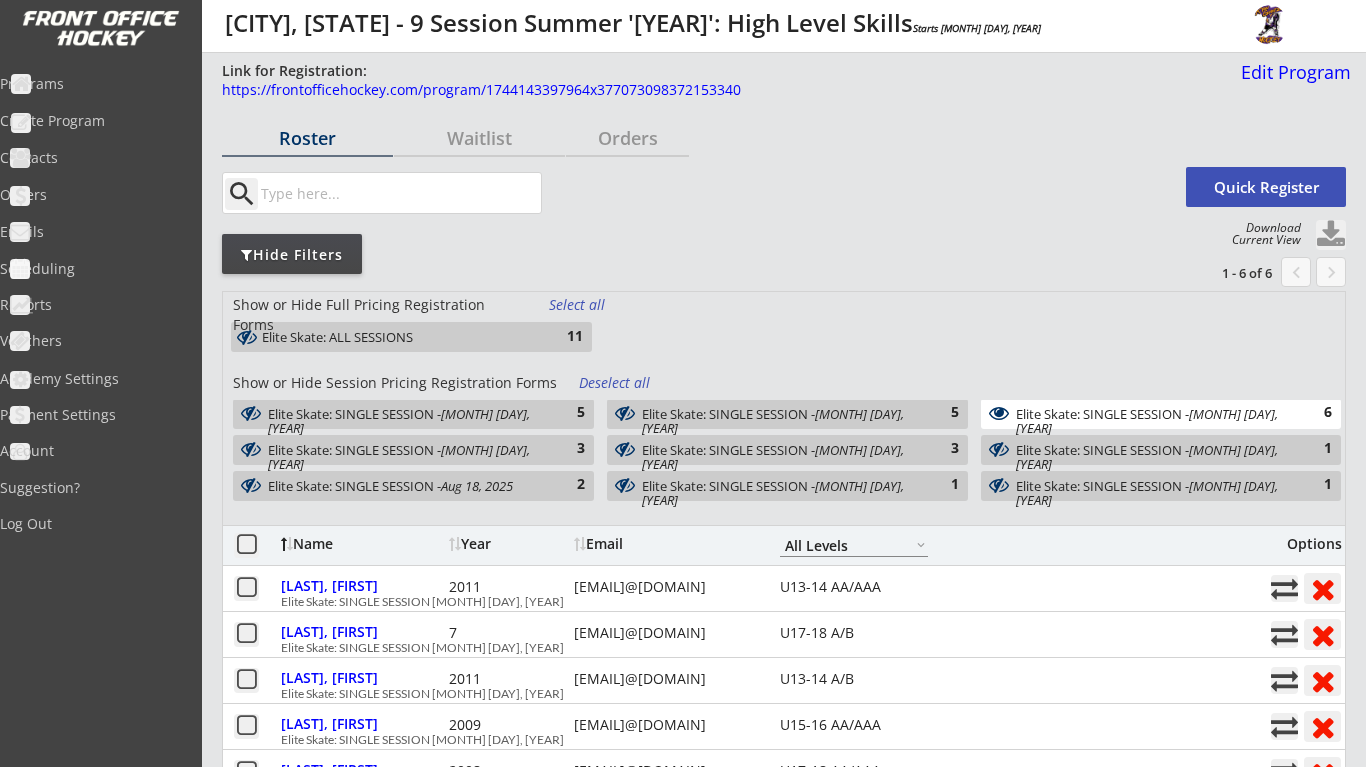 scroll, scrollTop: 0, scrollLeft: 0, axis: both 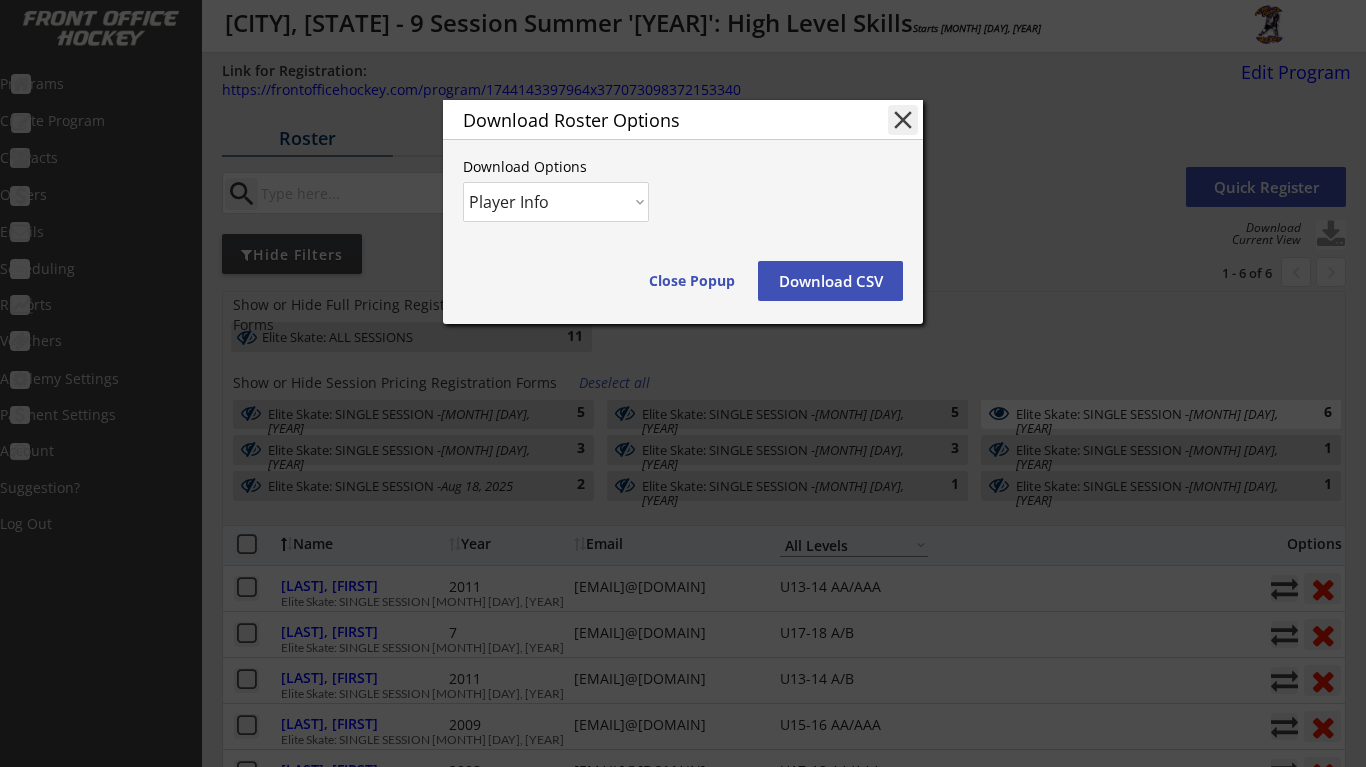 click on "Download CSV" at bounding box center [830, 281] 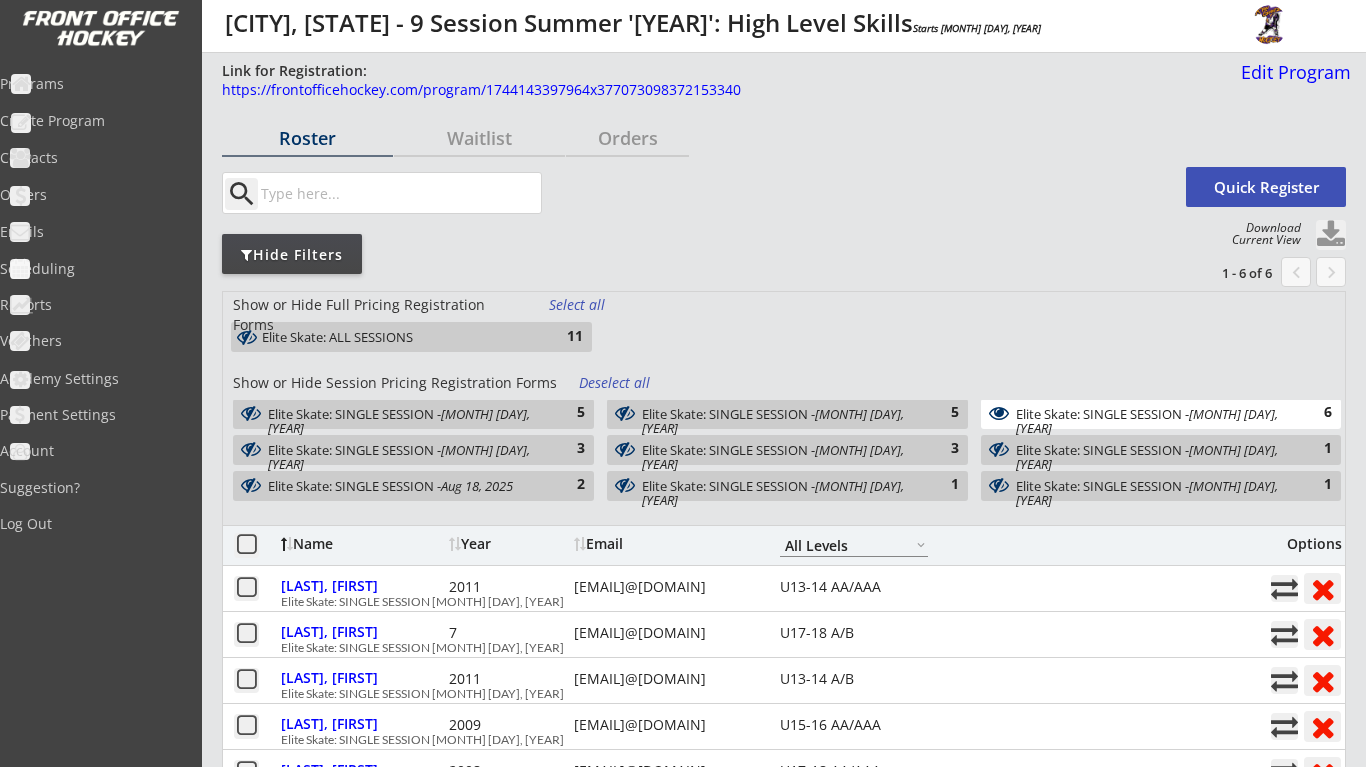 click on "Roster" at bounding box center (307, 138) 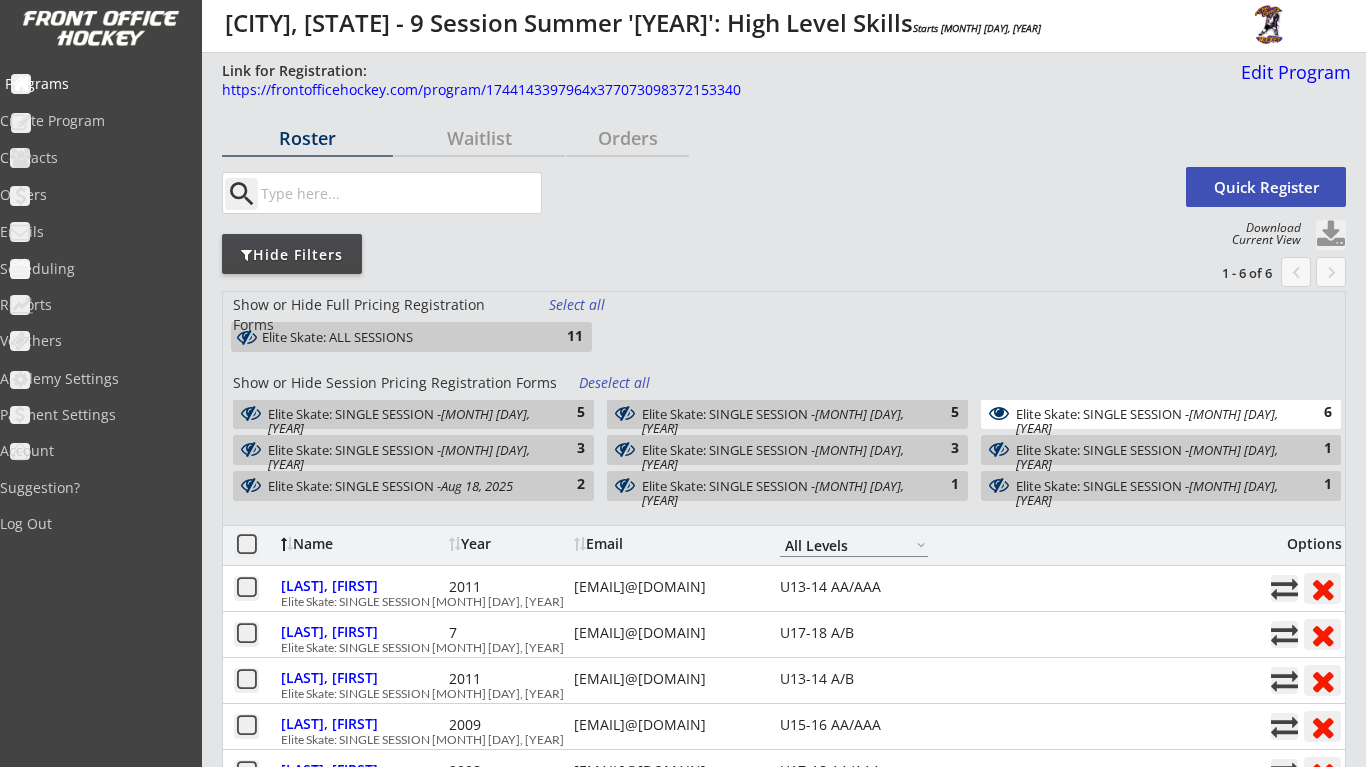 click on "Programs" at bounding box center (95, 84) 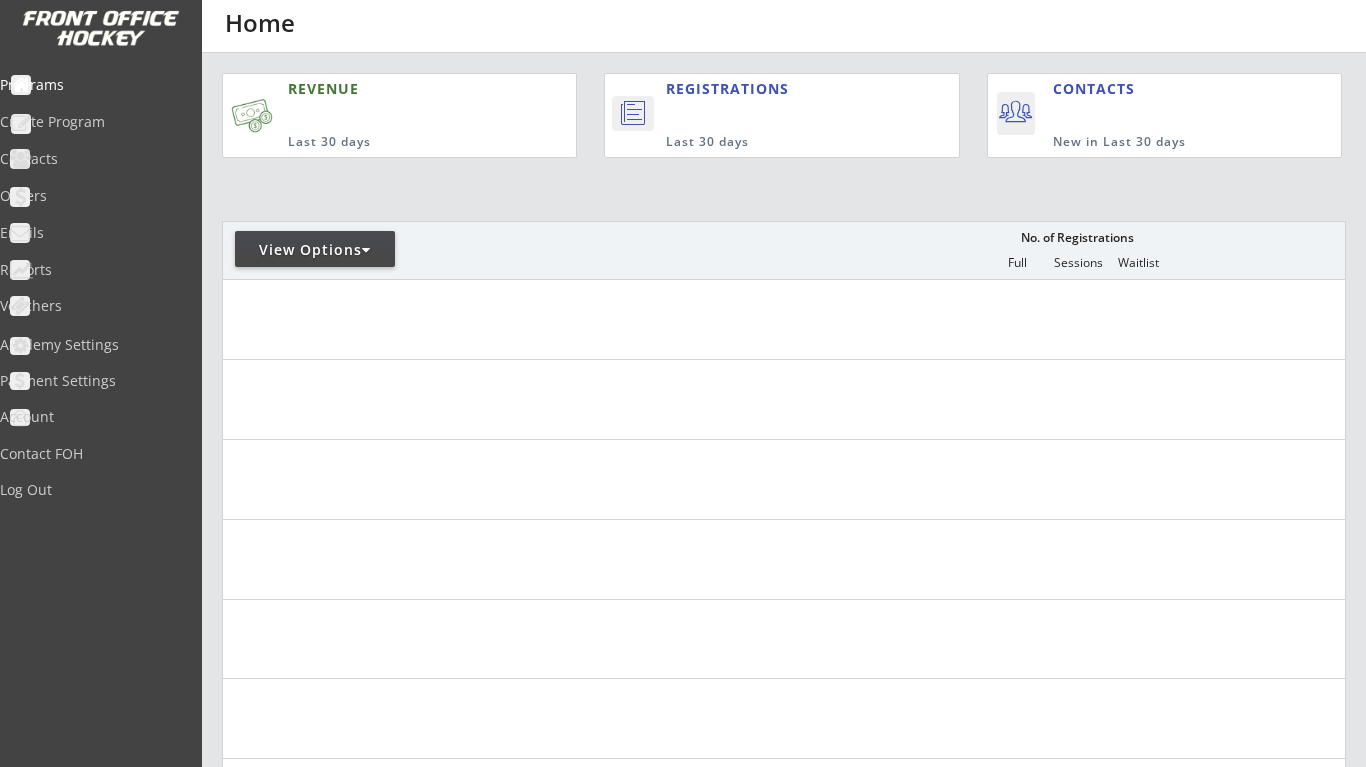 scroll, scrollTop: 0, scrollLeft: 0, axis: both 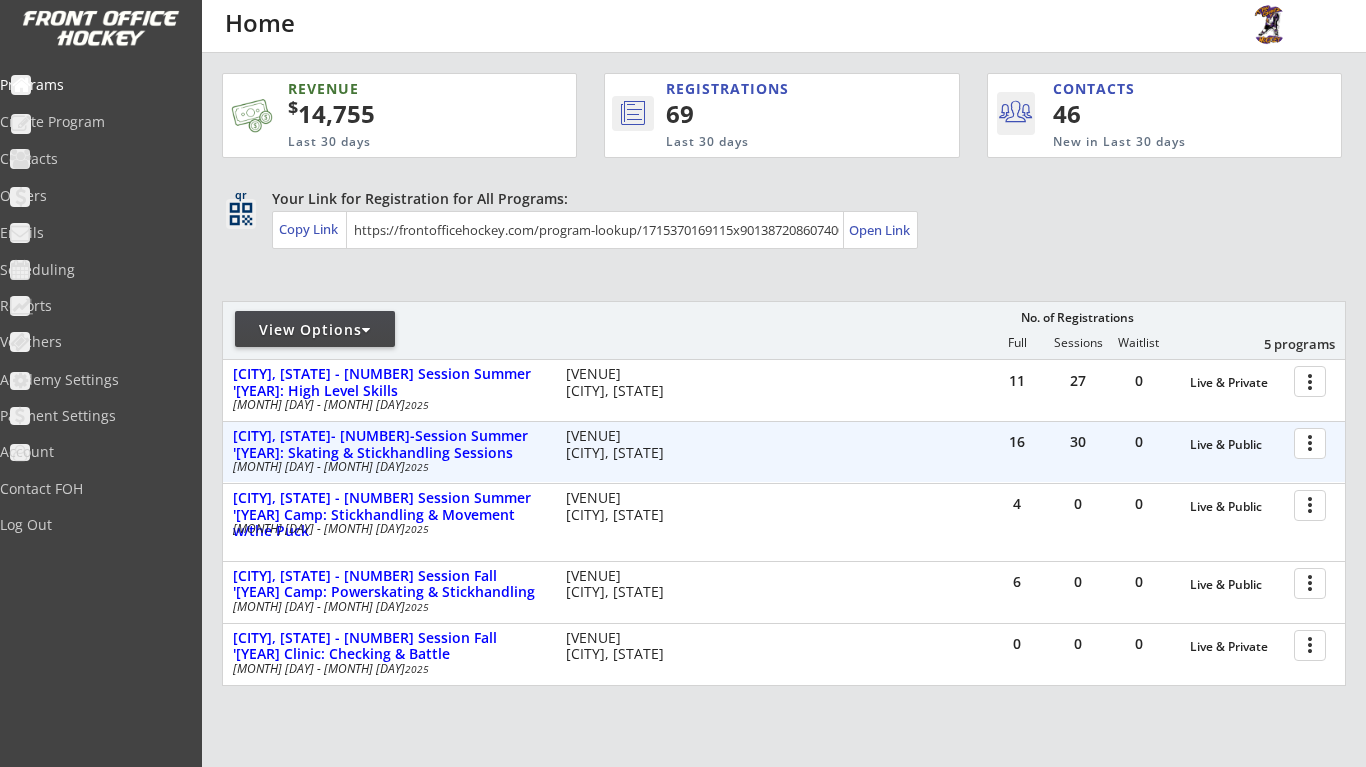 click at bounding box center [1313, 442] 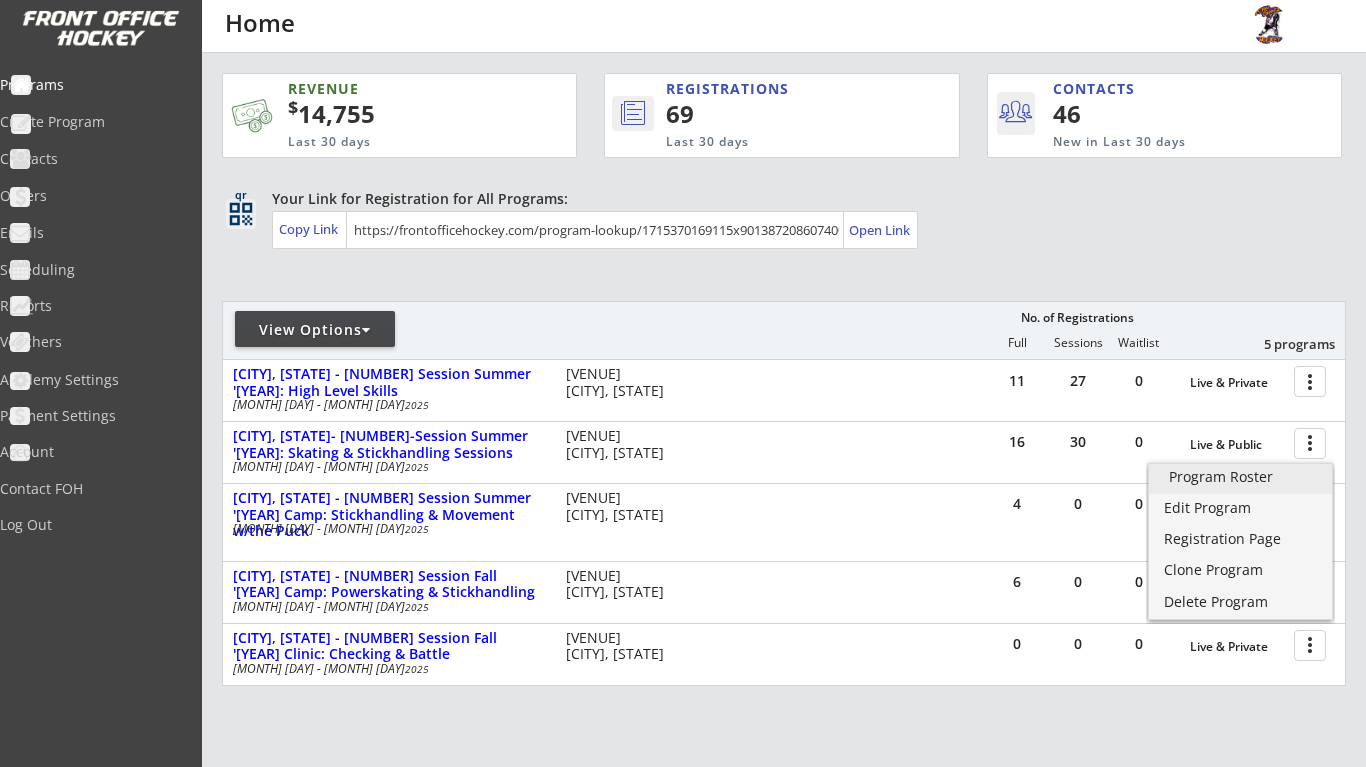 click on "Program Roster" at bounding box center (1240, 477) 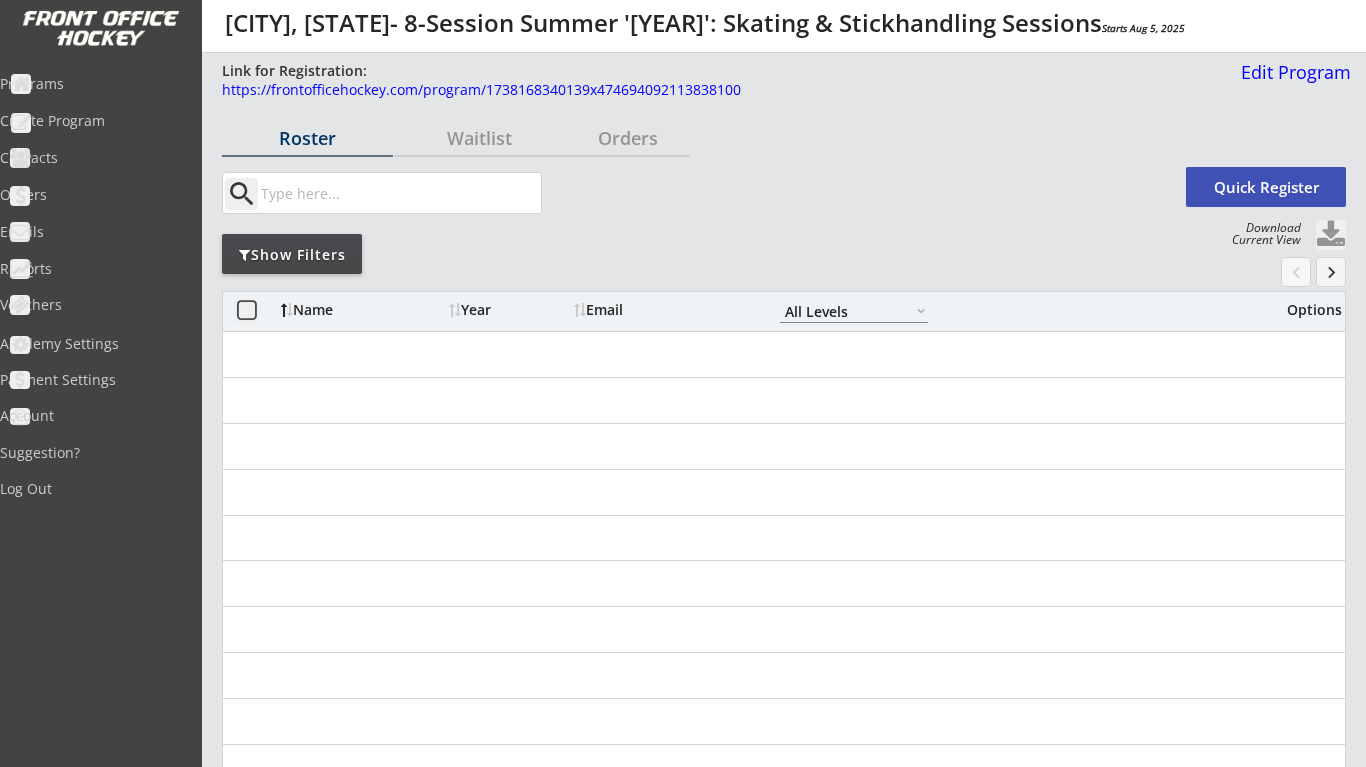select on ""All Levels"" 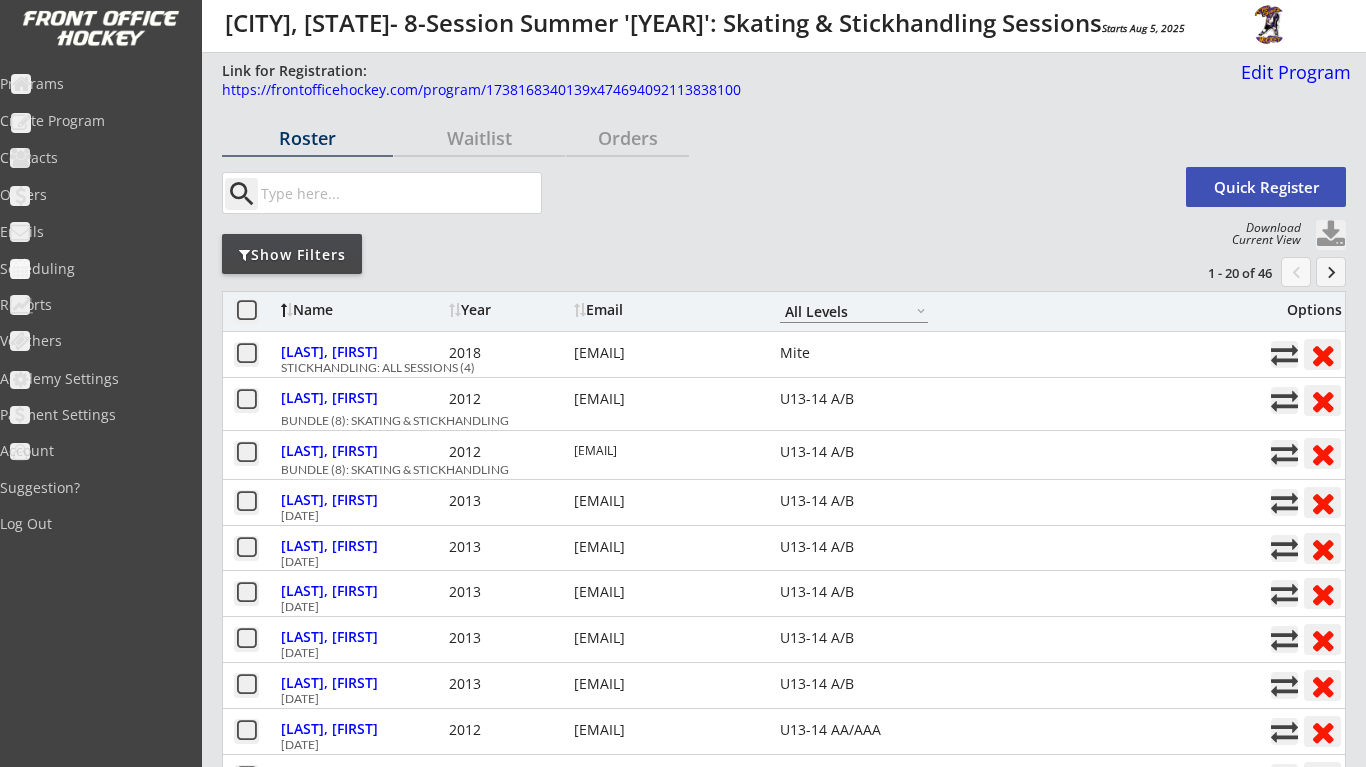 click at bounding box center [1331, 235] 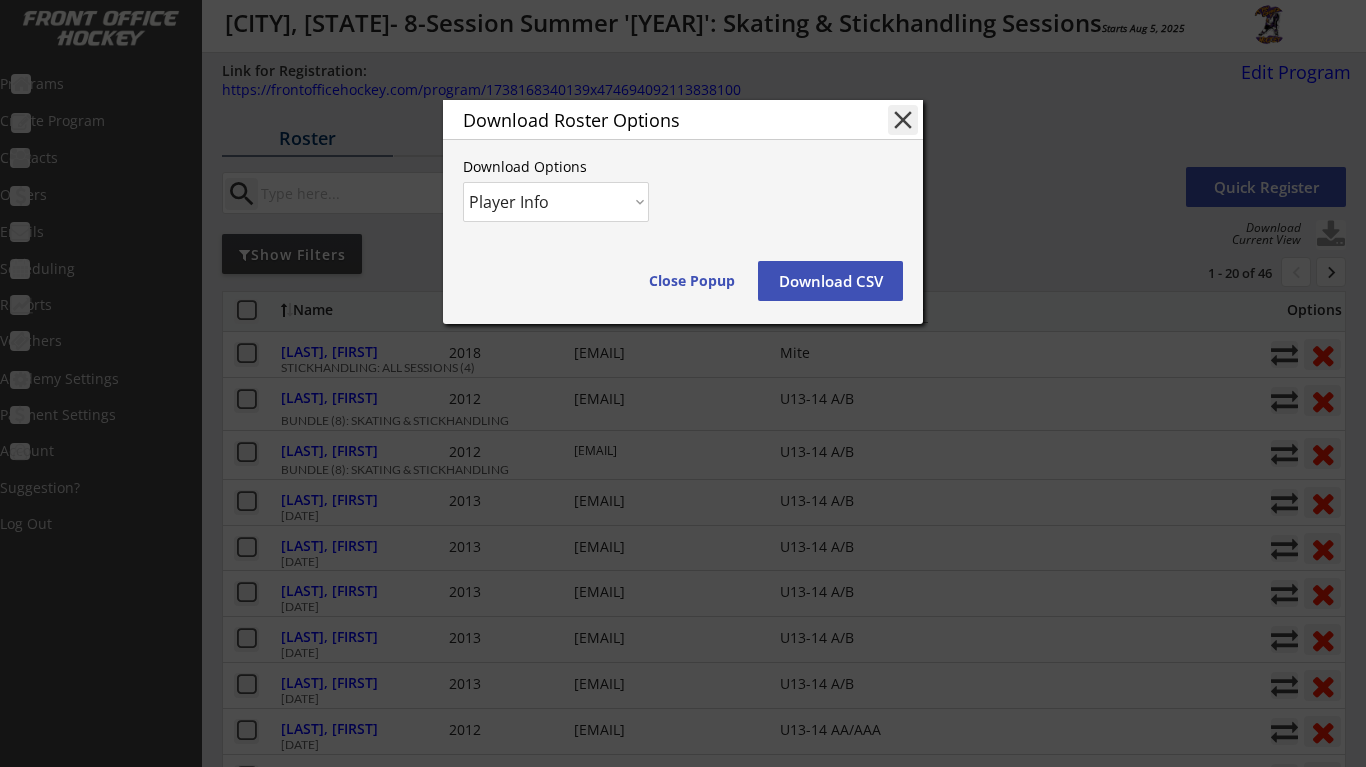 select on ""Player and Order Info"" 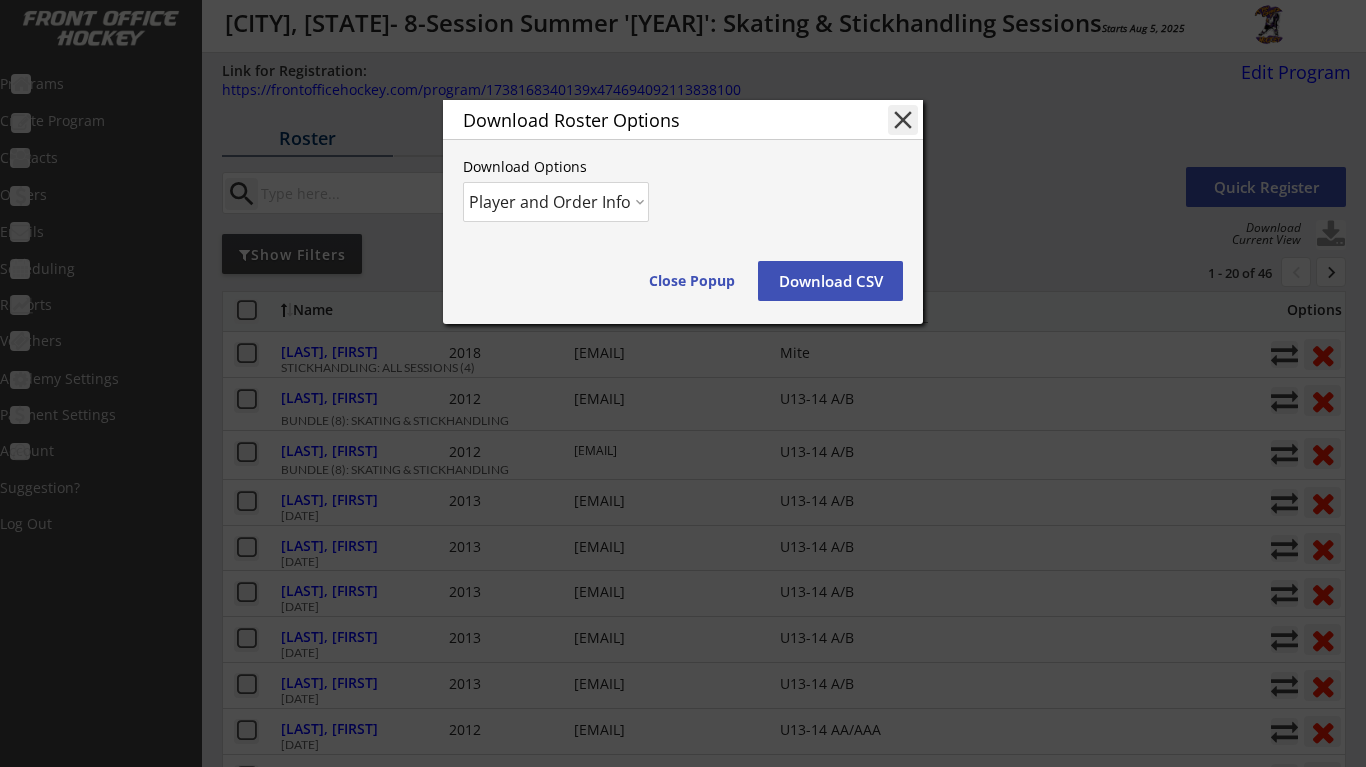 click on "Download CSV" at bounding box center [830, 281] 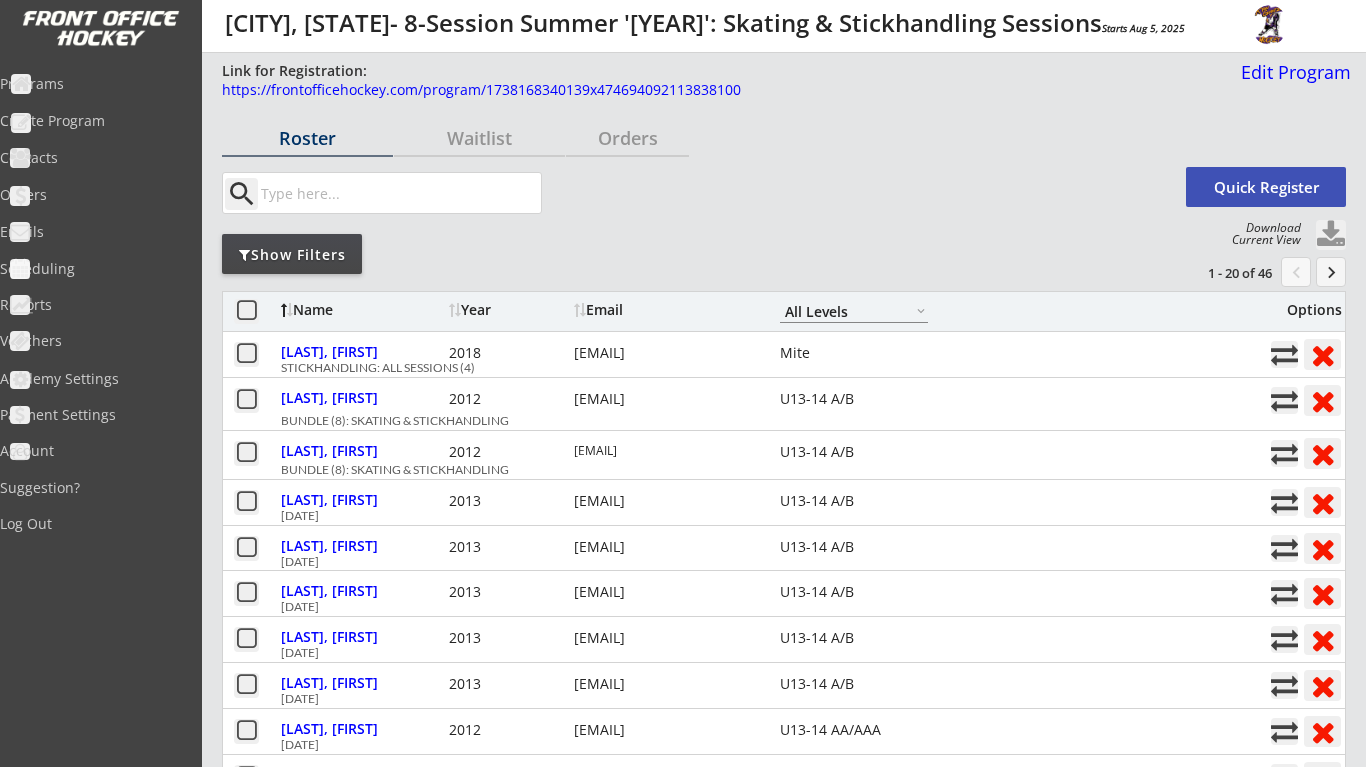 click on "Roster Waitlist Orders search Quick Register Download
Current View   Show Filters 1 - 20 of 46 chevron_left keyboard_arrow_right  Name  Year  Email Mite Squirt A/B Squirt AA/AAA U11-12 A/B U11-12 AA/AAA U13-14 A/B U13-14 AA/AAA U15-16 A/B U15-16 AA/AAA U17-18 A/B U17-18 AA/AAA All Levels Options     Belote, Case 2018 pollard.shelby@gmail.com Mite STICKHANDLING: ALL SESSIONS (4)  Benjamin, Ryder 2012 craigmbenjamin@gmail.com U13-14 A/B BUNDLE (8): SKATING & STICKHANDLING   Blough, Dalton 2012 randy.blough@harmonydesigninc.com U13-14 A/B BUNDLE (8): SKATING & STICKHANDLING   Brown, Madelyn 2013 jessica.hendryx@gmail.com U13-14 A/B SINGLE SESSION: SKATING Aug 5, 2025 Brown, Madelyn 2013 jessica.hendryx@gmail.com U13-14 A/B SINGLE SESSION: SKATING Aug 12, 2025 Brown, Madelyn 2013 jessica.hendryx@gmail.com U13-14 A/B SINGLE SESSION: STICKHANDLING Aug 14, 2025 Brown, Madelyn 2013 jessica.hendryx@gmail.com U13-14 A/B SINGLE SESSION: STICKHANDLING Aug 26, 2025 Brown, Madelyn 2013 jessica.hendryx@gmail.com 2012" at bounding box center [784, 4152] 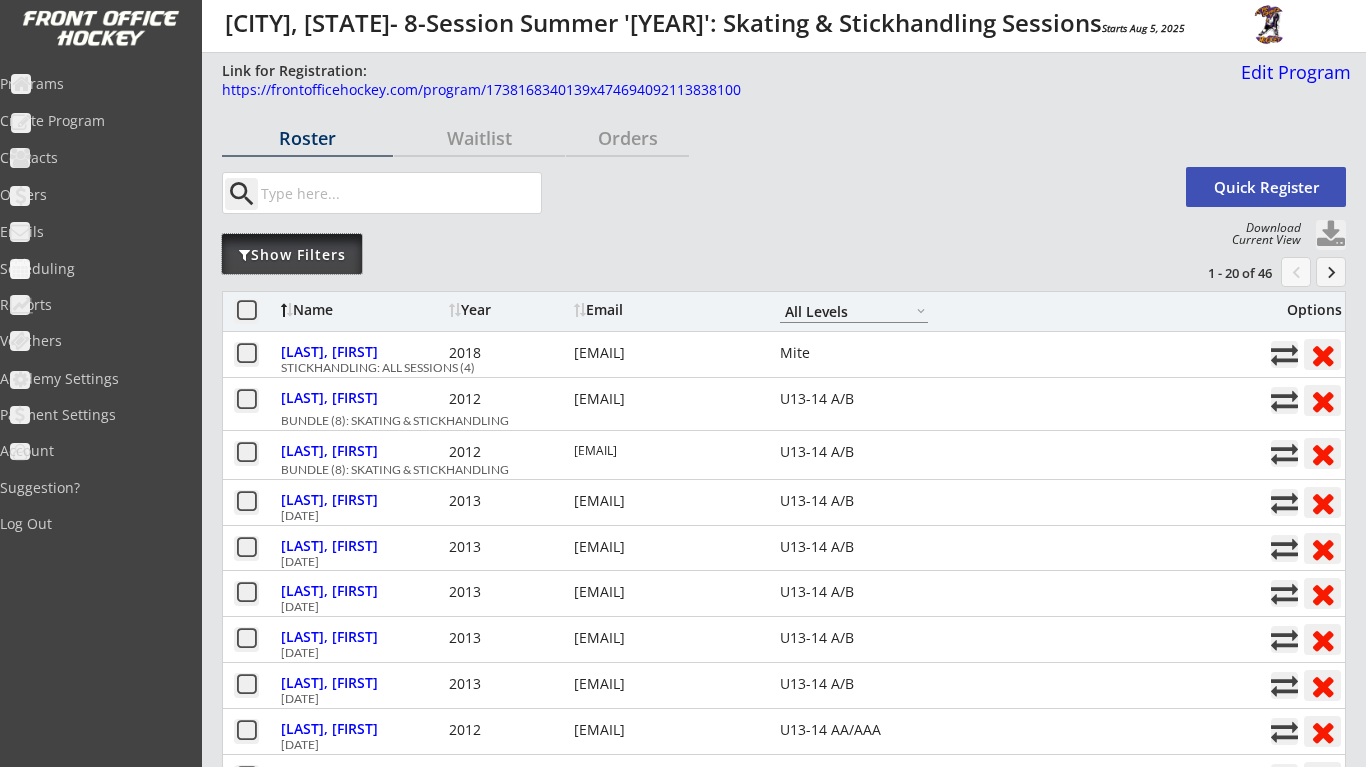 click on "Show Filters" at bounding box center [292, 255] 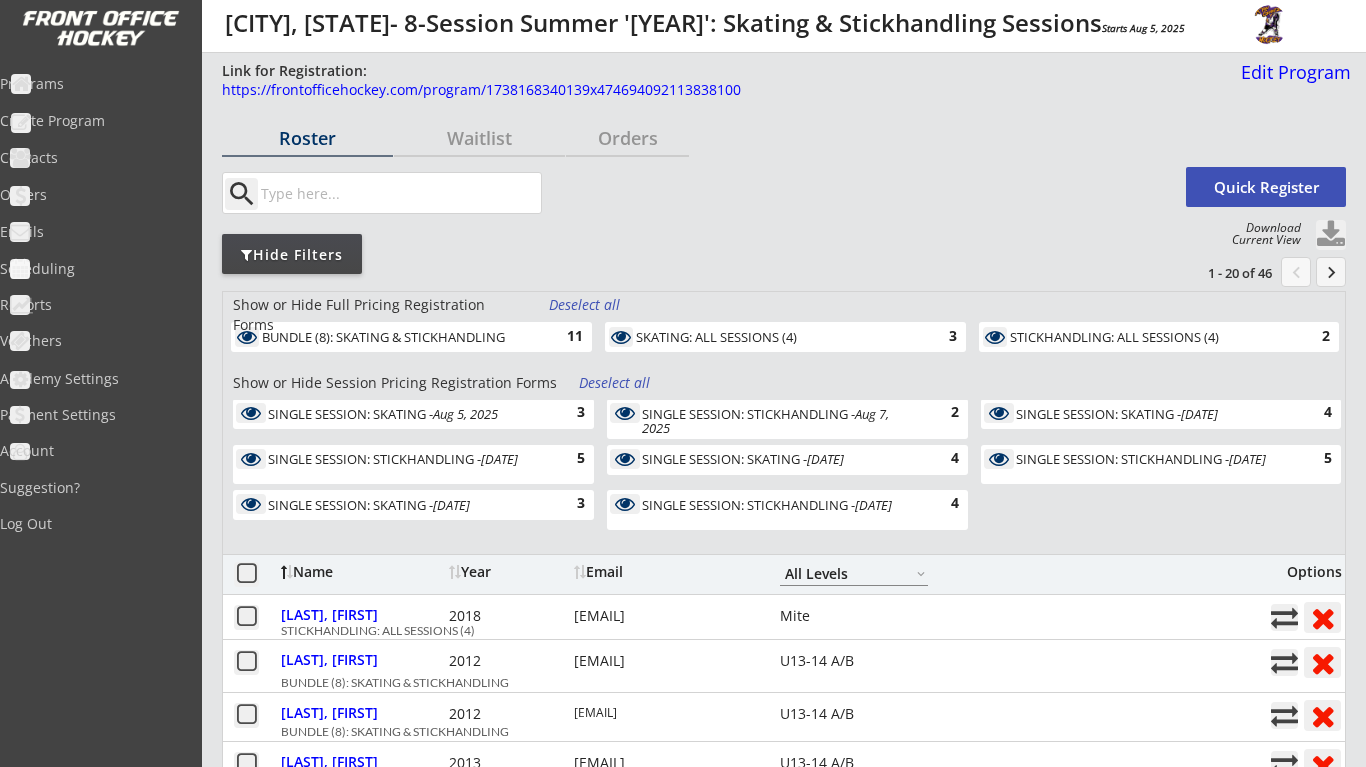 click on "Deselect all" at bounding box center [616, 383] 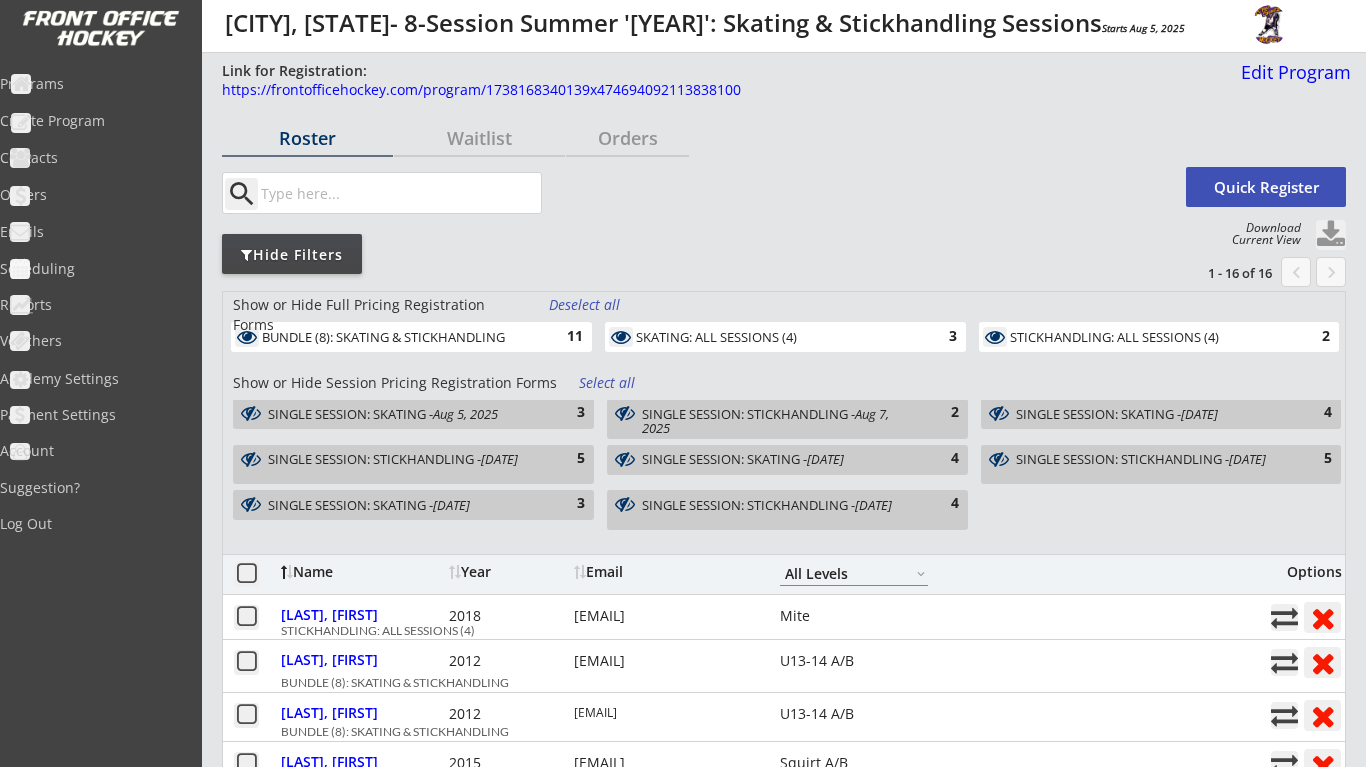 click on "SINGLE SESSION: SKATING -  Aug 5, 2025" at bounding box center (403, 414) 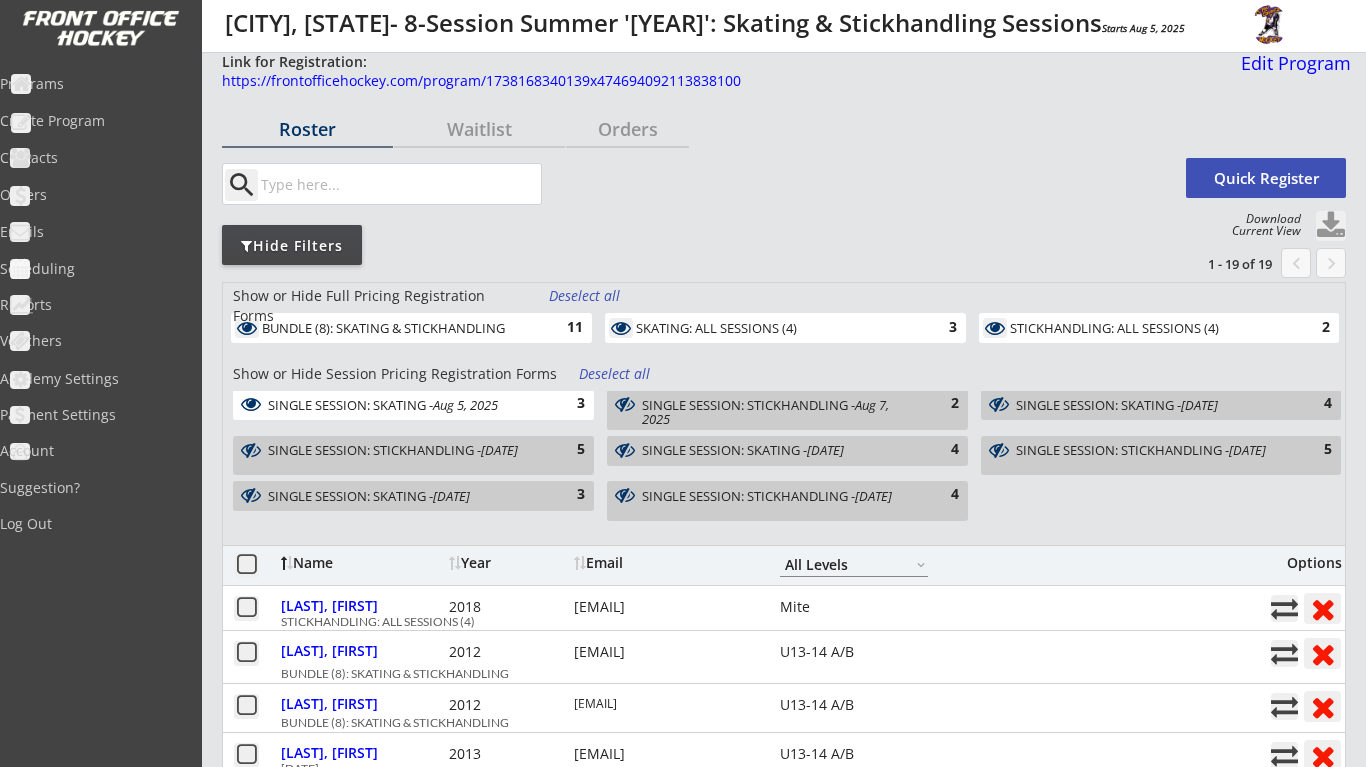scroll, scrollTop: 10, scrollLeft: 0, axis: vertical 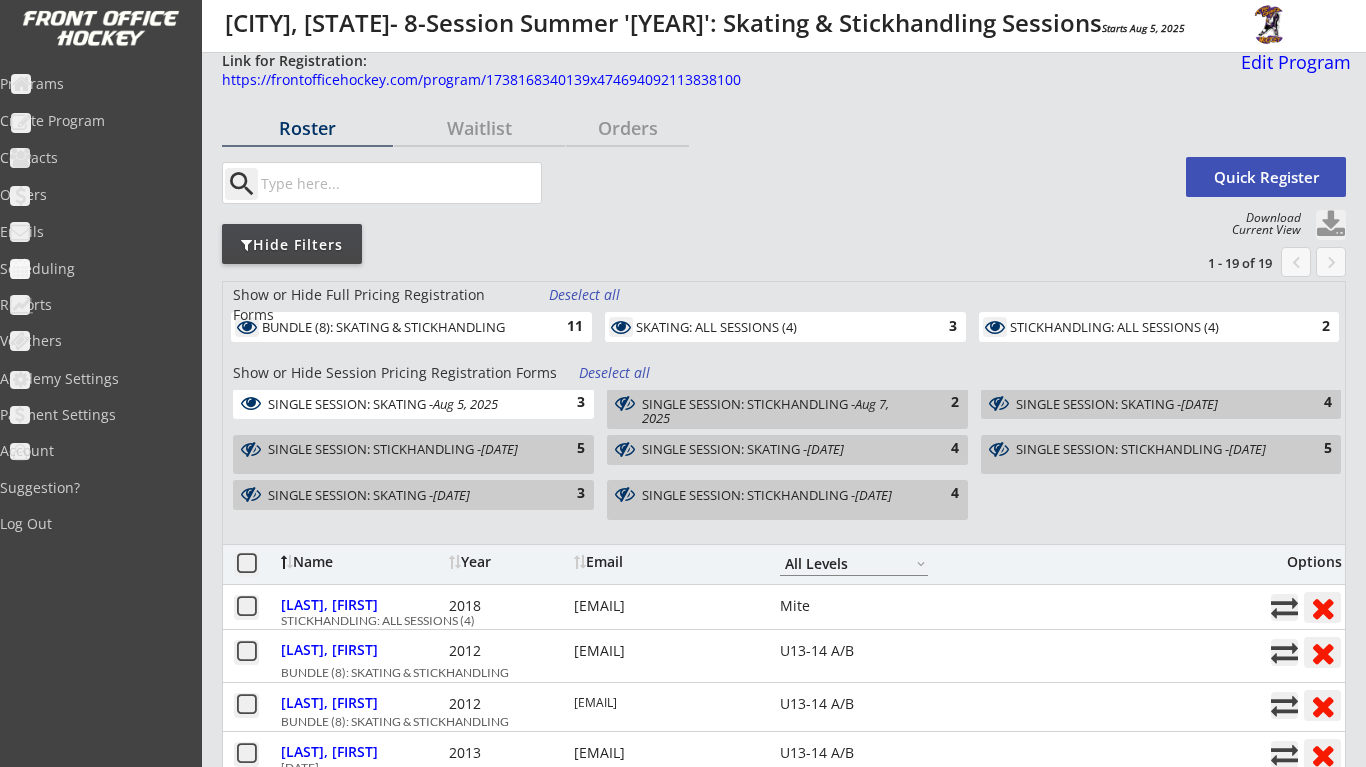 click at bounding box center [1331, 225] 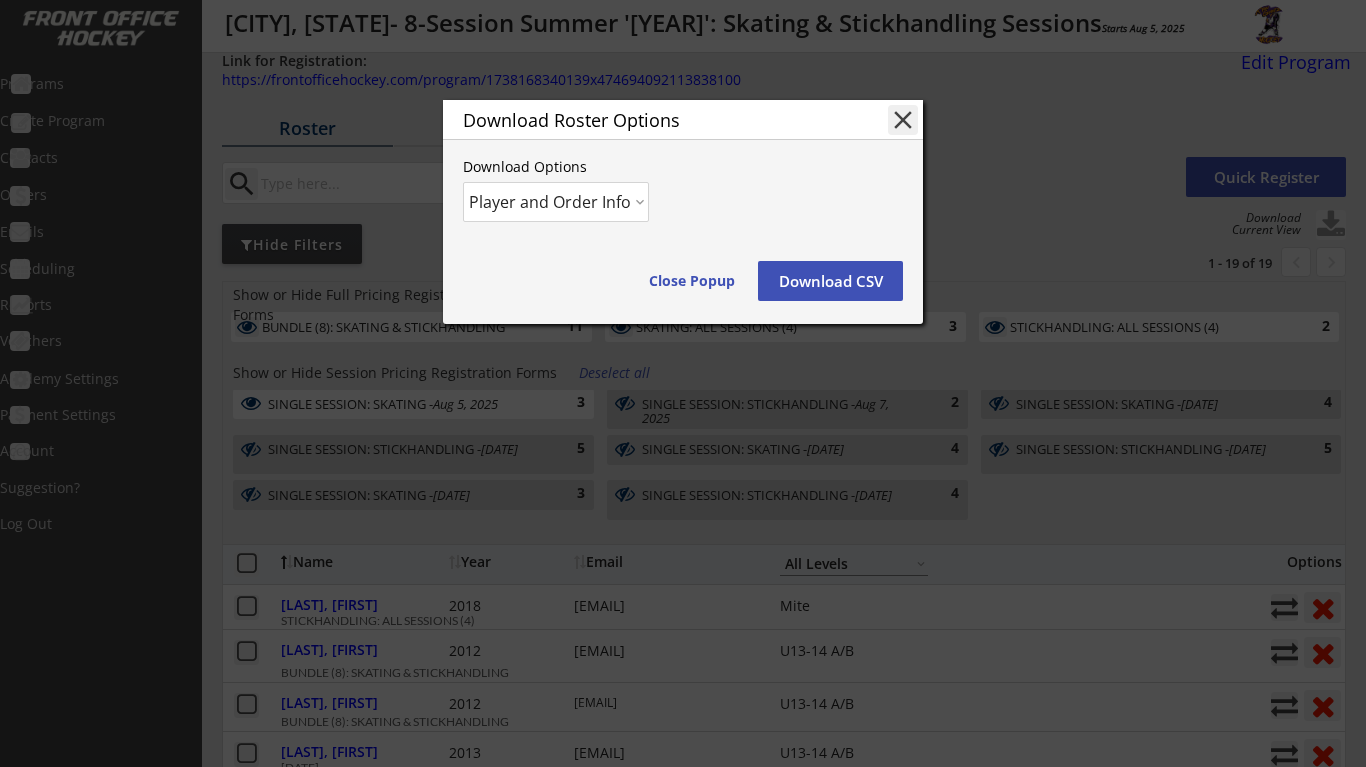 click on "Download CSV" at bounding box center [830, 281] 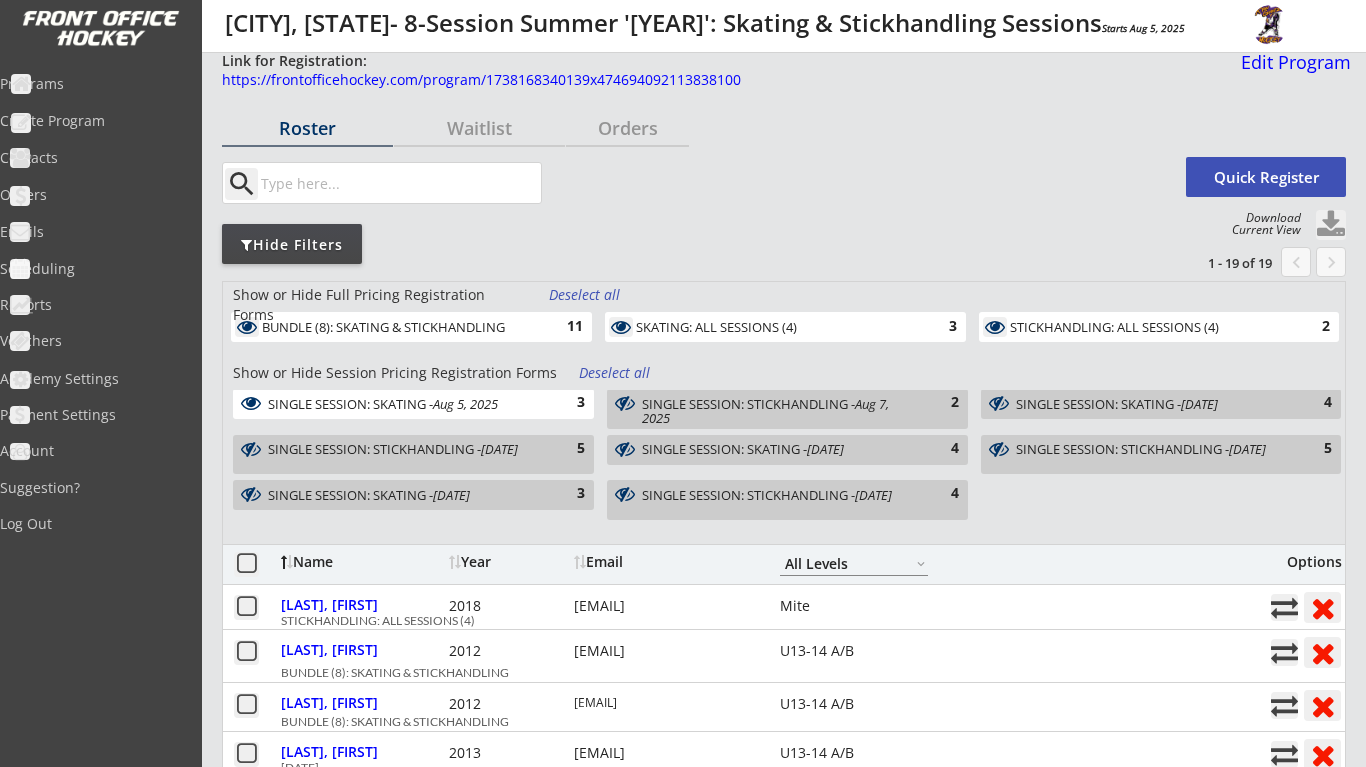 click on "search" at bounding box center [701, 183] 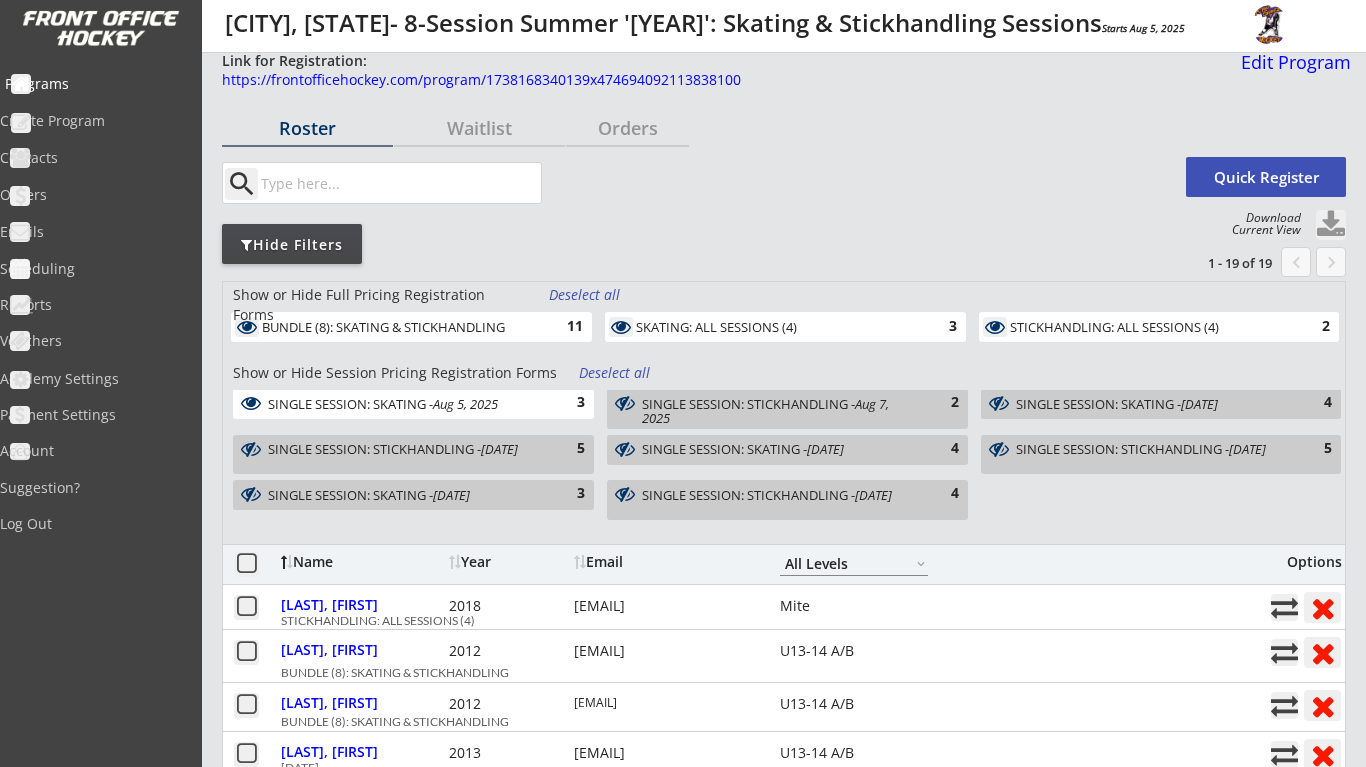 click on "Programs" at bounding box center [95, 84] 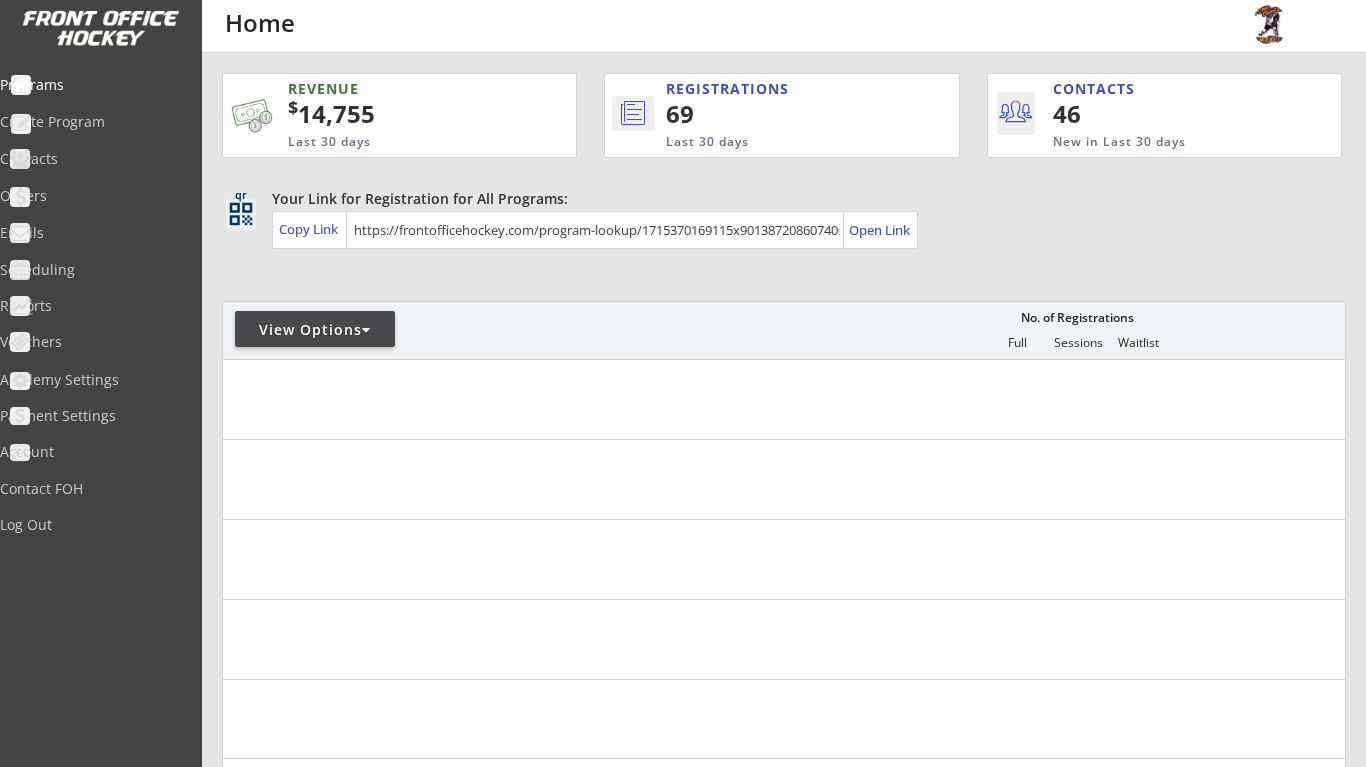 scroll, scrollTop: 0, scrollLeft: 0, axis: both 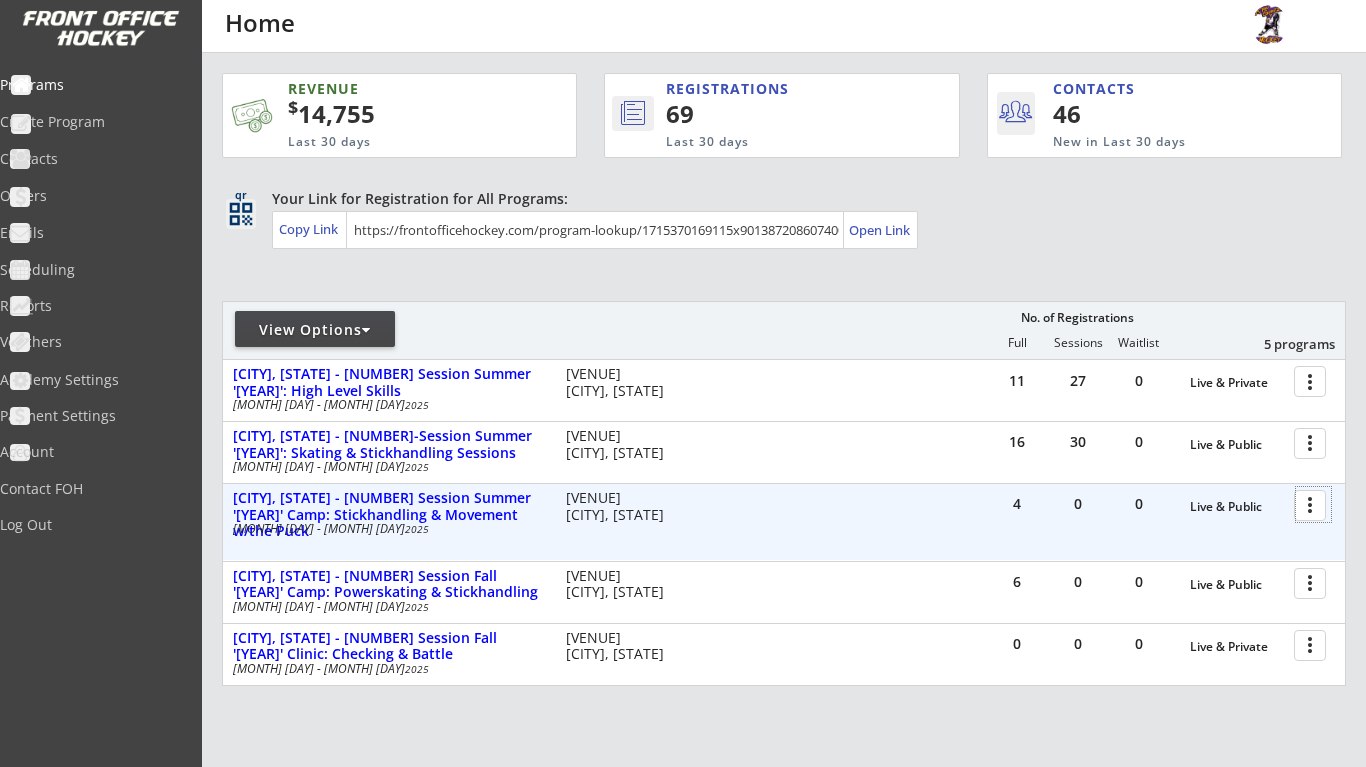click at bounding box center (1313, 504) 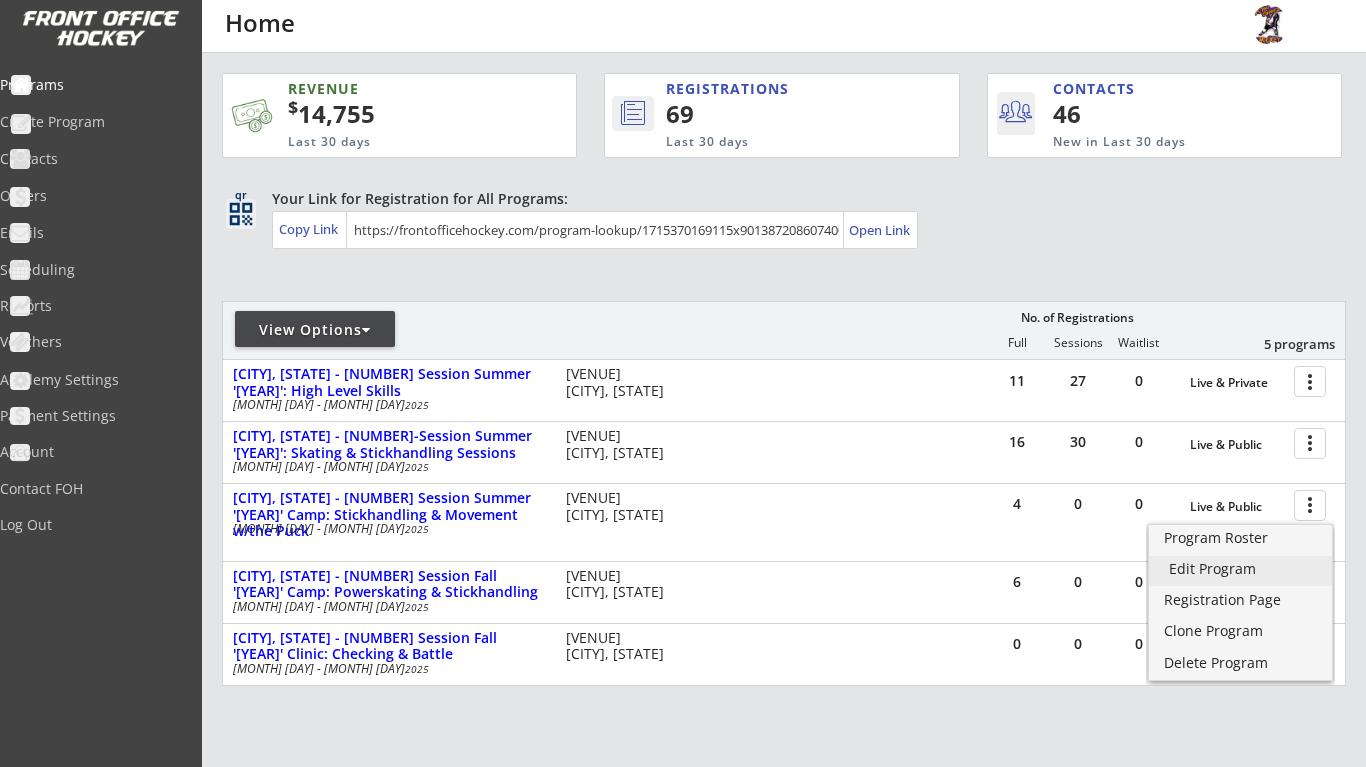 click on "Edit Program" at bounding box center [1240, 569] 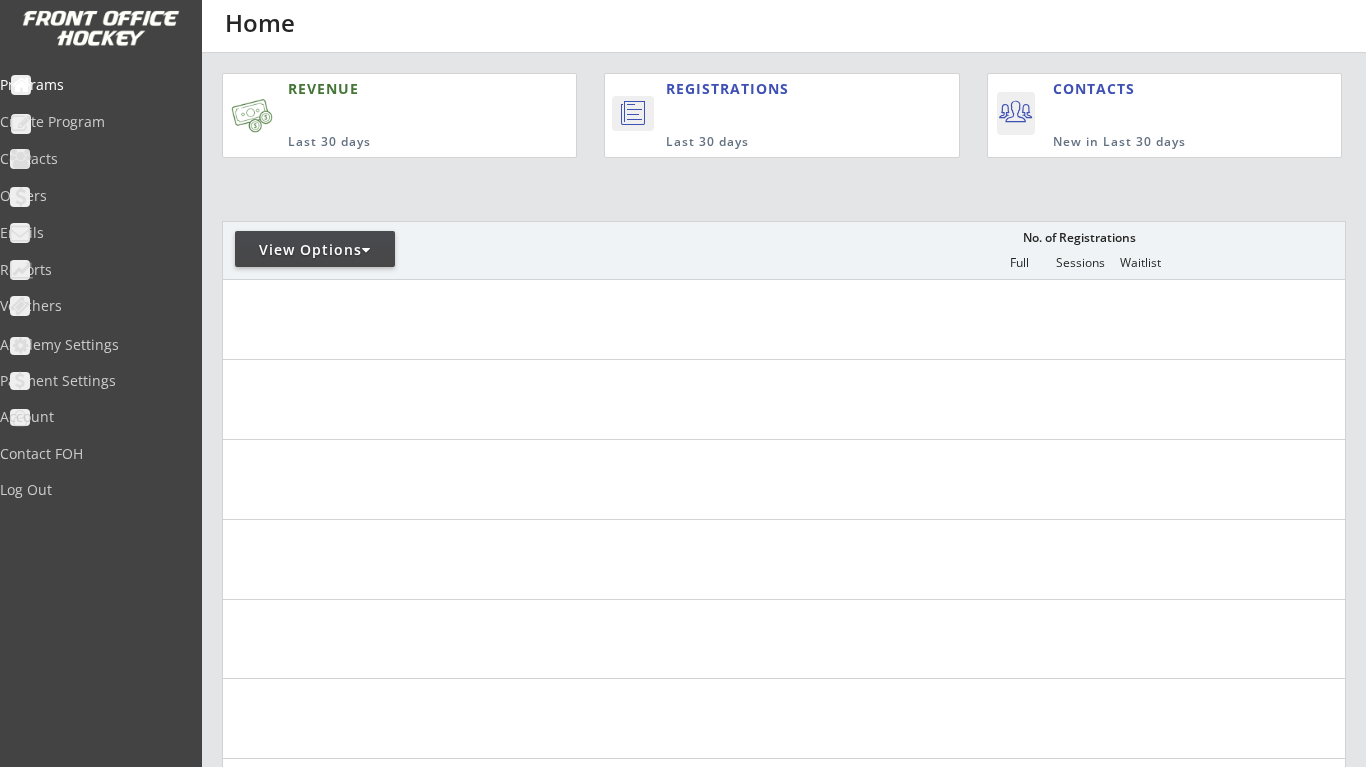 scroll, scrollTop: 0, scrollLeft: 0, axis: both 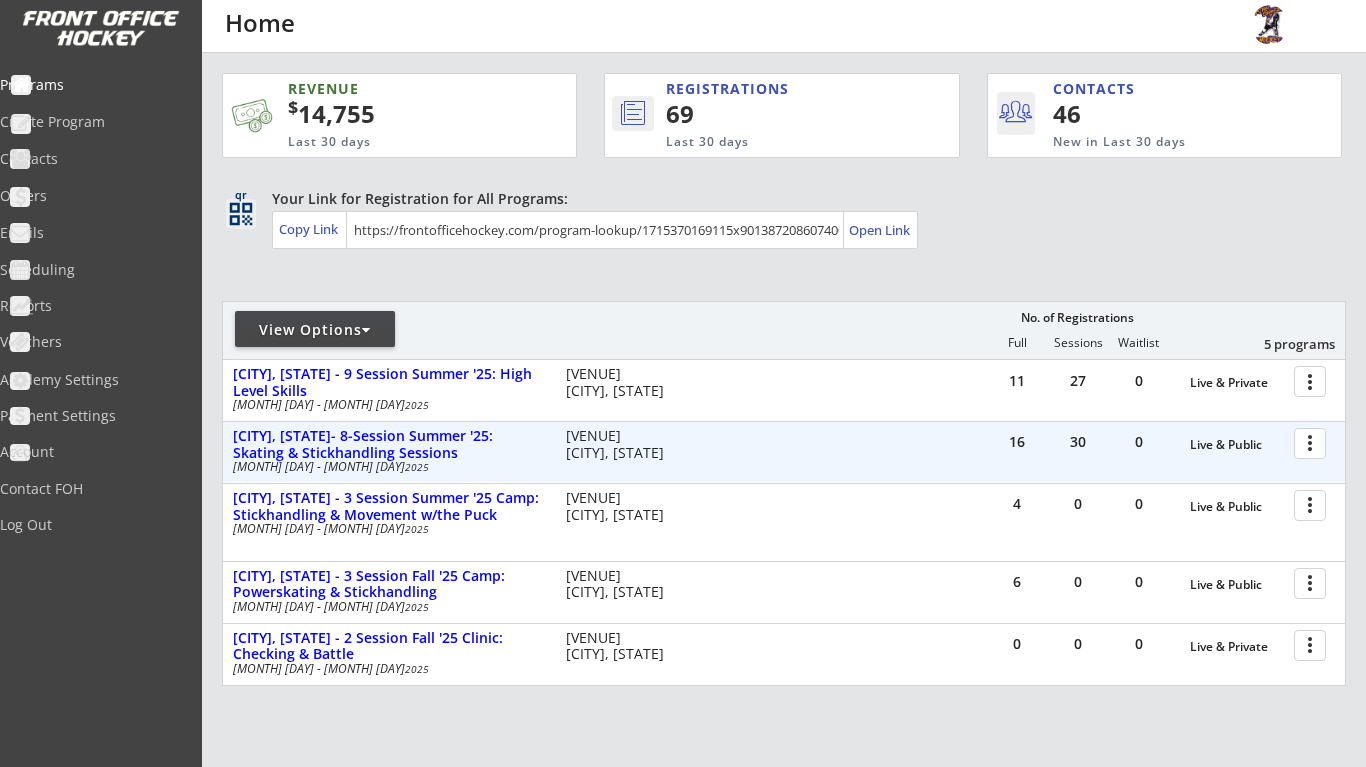 click at bounding box center [1313, 442] 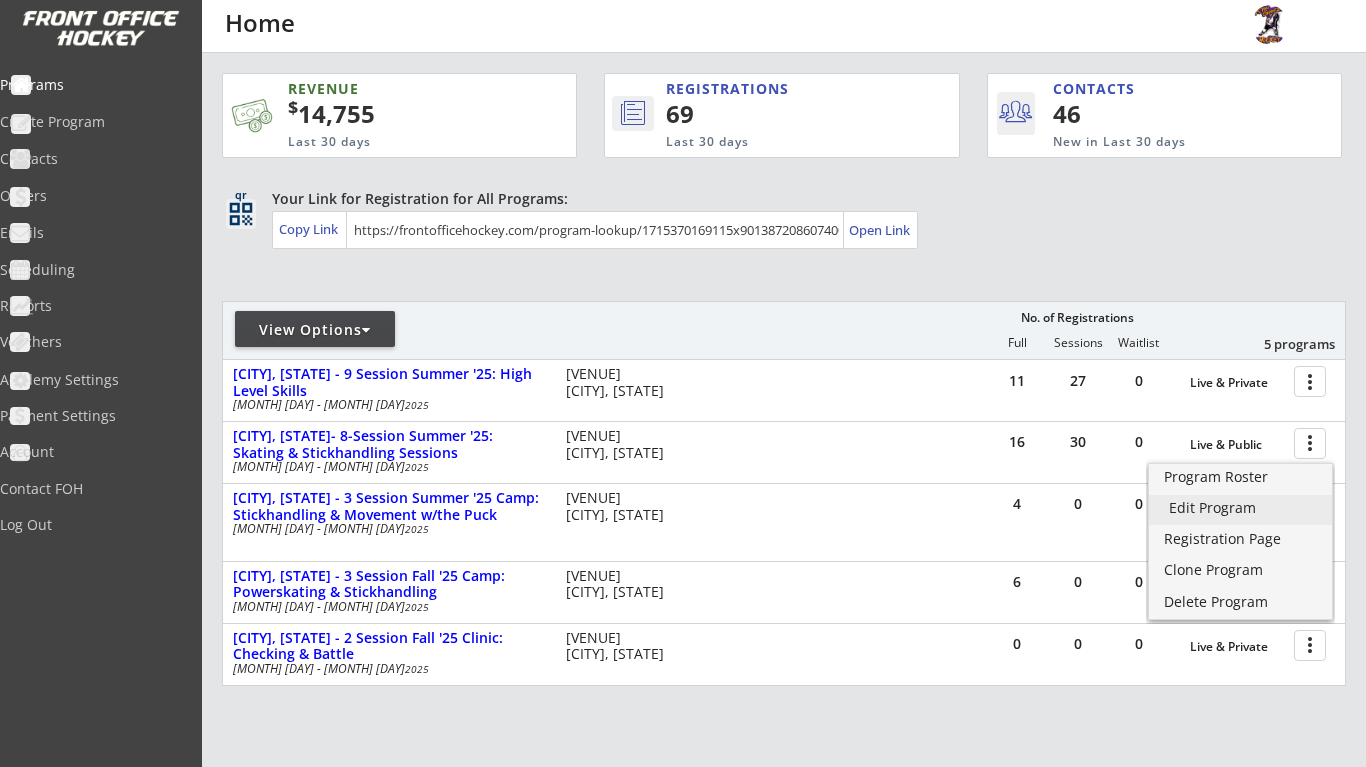 click on "Edit Program" at bounding box center [1240, 508] 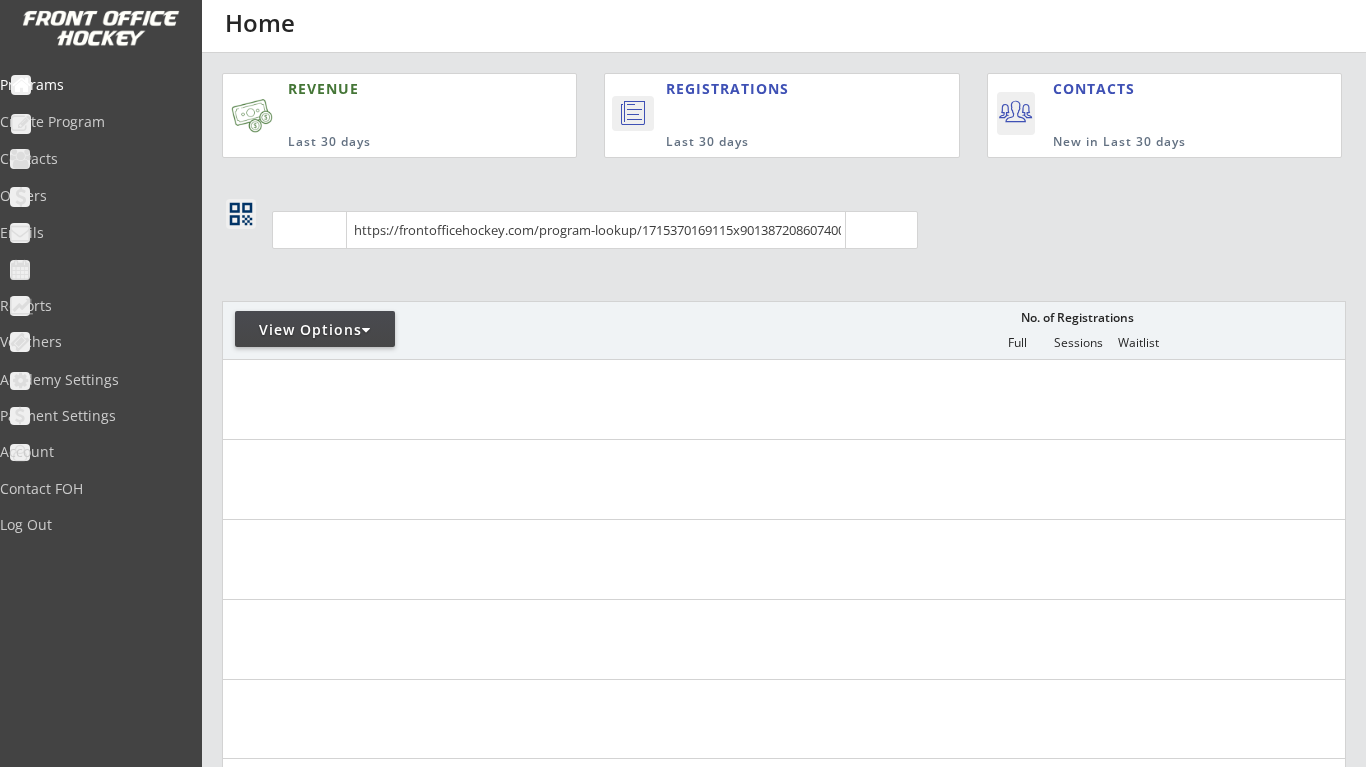 scroll, scrollTop: 0, scrollLeft: 0, axis: both 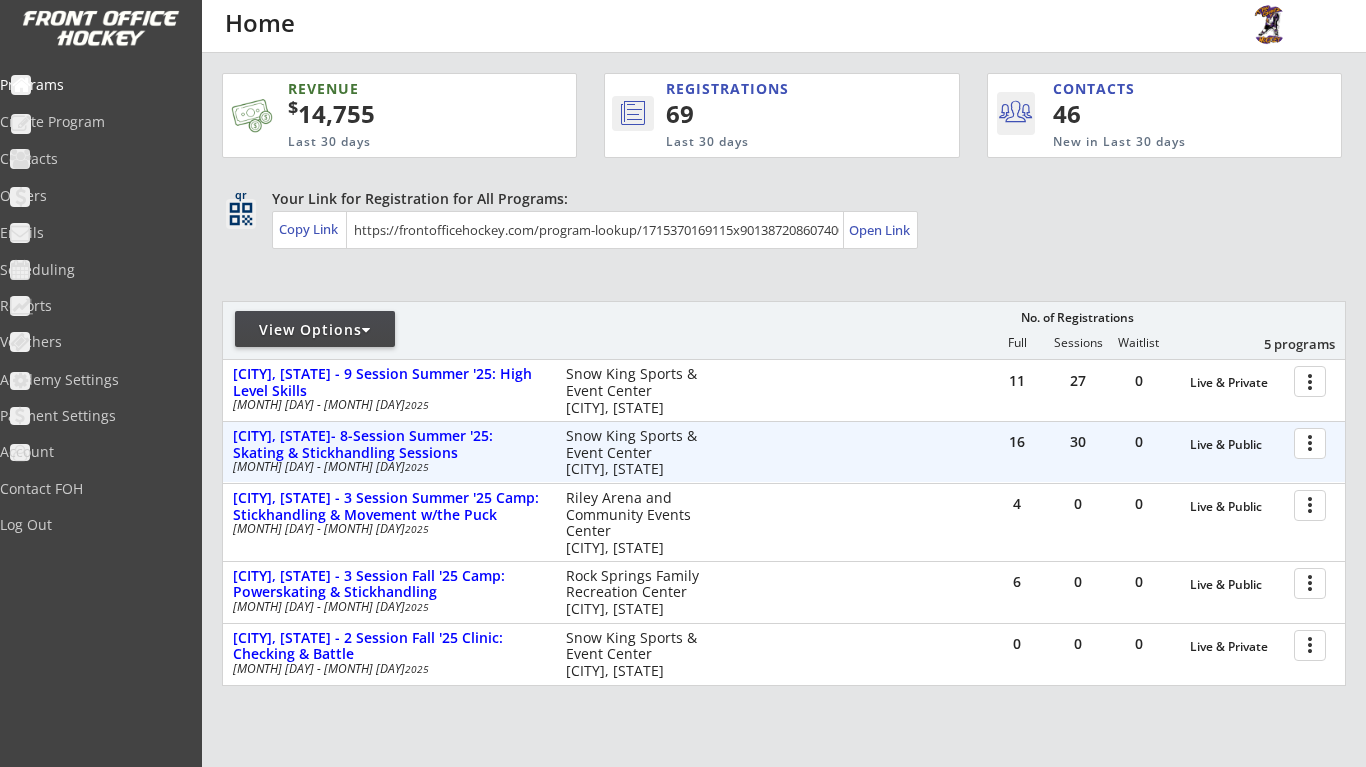 click at bounding box center (1313, 442) 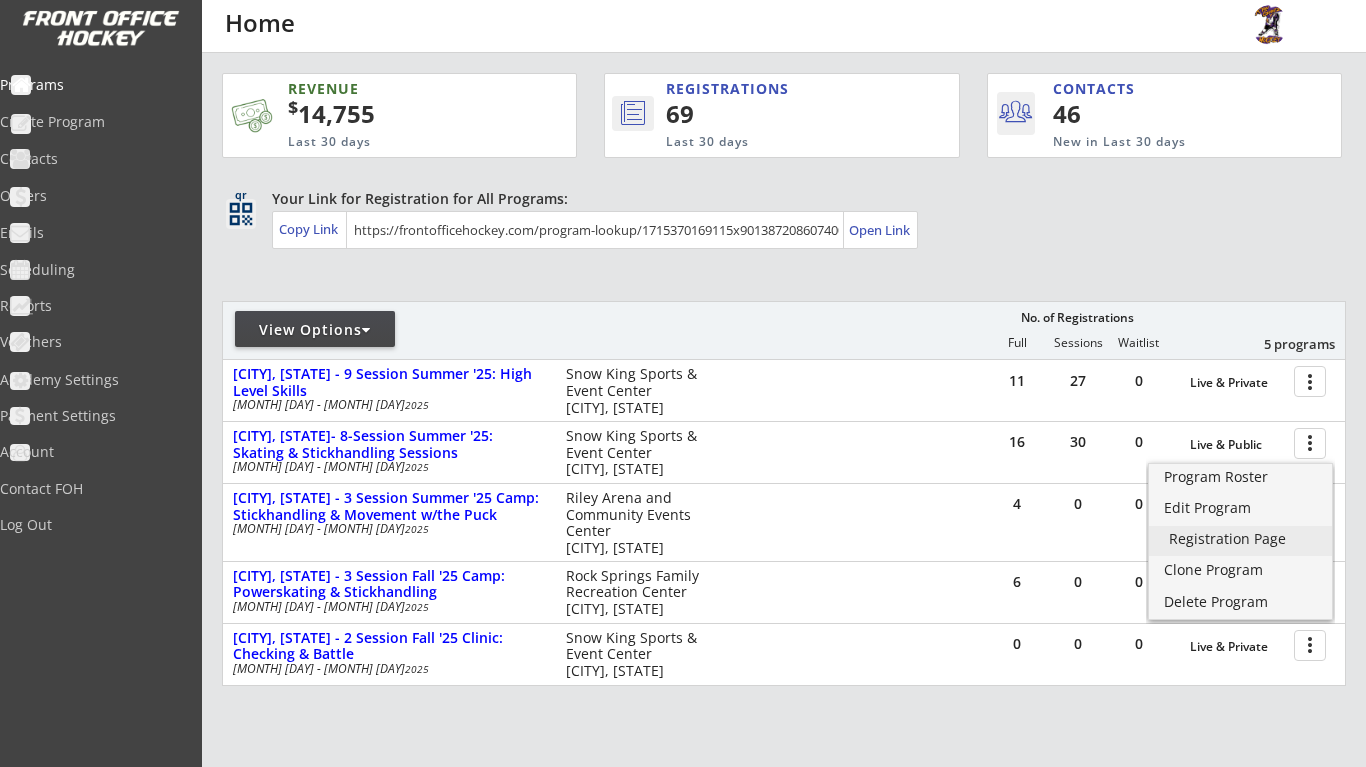 click on "Registration Page" at bounding box center [1240, 539] 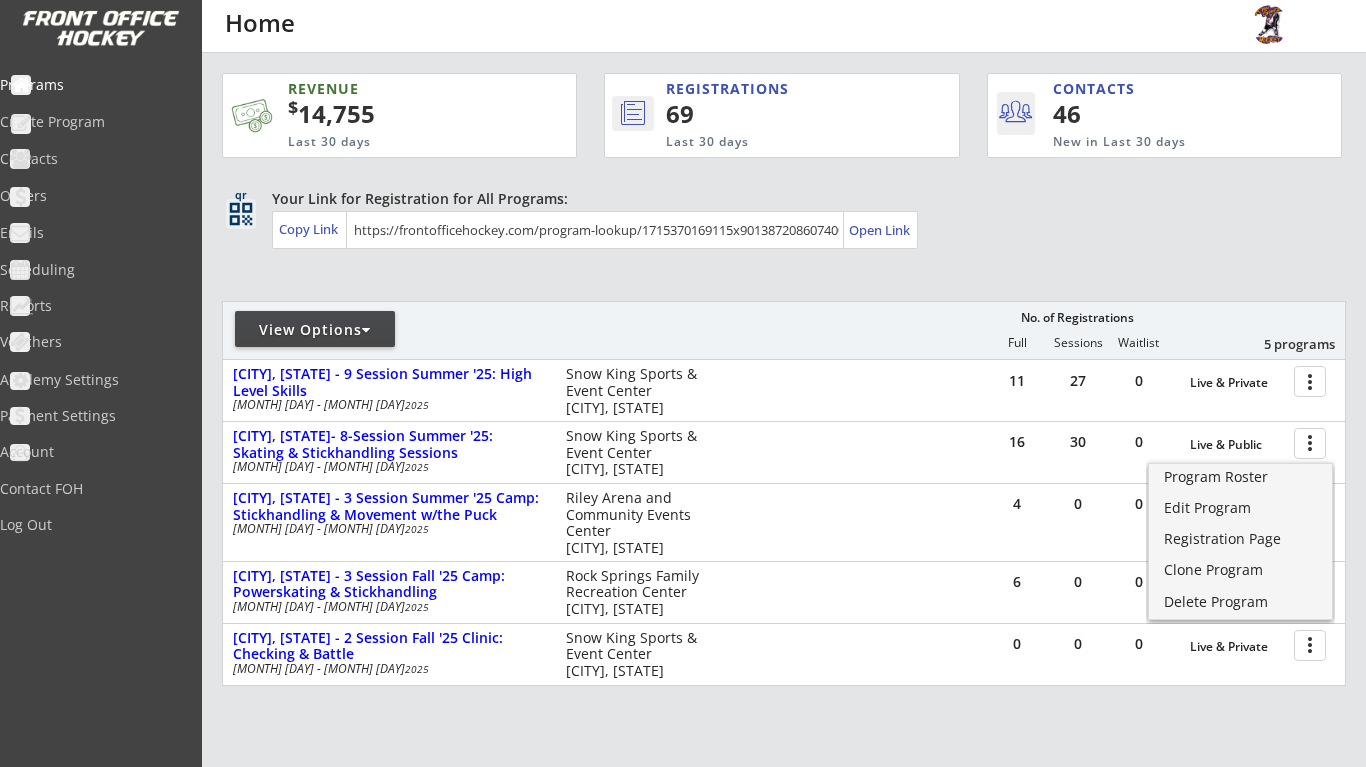click on "REVENUE $  14,755 Last 30 days REGISTRATIONS 69 Last 30 days CONTACTS 46 New in Last 30 days qr qr_code Your Link for Registration for All Programs: Copy Link Open Link View Options   No. of Registrations Full Sessions Waitlist 5 programs
11 27 0 Live & Private more_vert [CITY], [STATE] - 9 Session Summer '25: High Level Skills [MONTH] [DAY] - [MONTH] [DAY]    2025 Snow King Sports & Event Center
[CITY], [STATE]
16 30 0 Live & Public more_vert [CITY], [STATE]- 8-Session Summer '25: Skating & Stickhandling Sessions  [MONTH] [DAY] - [MONTH] [DAY]    2025 Snow King Sports & Event Center
[CITY], [STATE]
4 0 0 Live & Public more_vert [CITY], [STATE] - 3 Session Summer '25 Camp: Stickhandling & Movement w/the Puck [MONTH] [DAY] - [MONTH] [DAY]    2025 Riley Arena and Community Events Center
[CITY], [STATE]
6 0 0 Live & Public more_vert [CITY], [STATE] - 3 Session Fall '25 Camp: Powerskating & Stickhandling [MONTH] [DAY] - [MONTH] [DAY]    2025 Rock Springs Family Recreation Center
[CITY], [STATE]
0 0 0 Live & Private more_vert 2025" at bounding box center (784, 474) 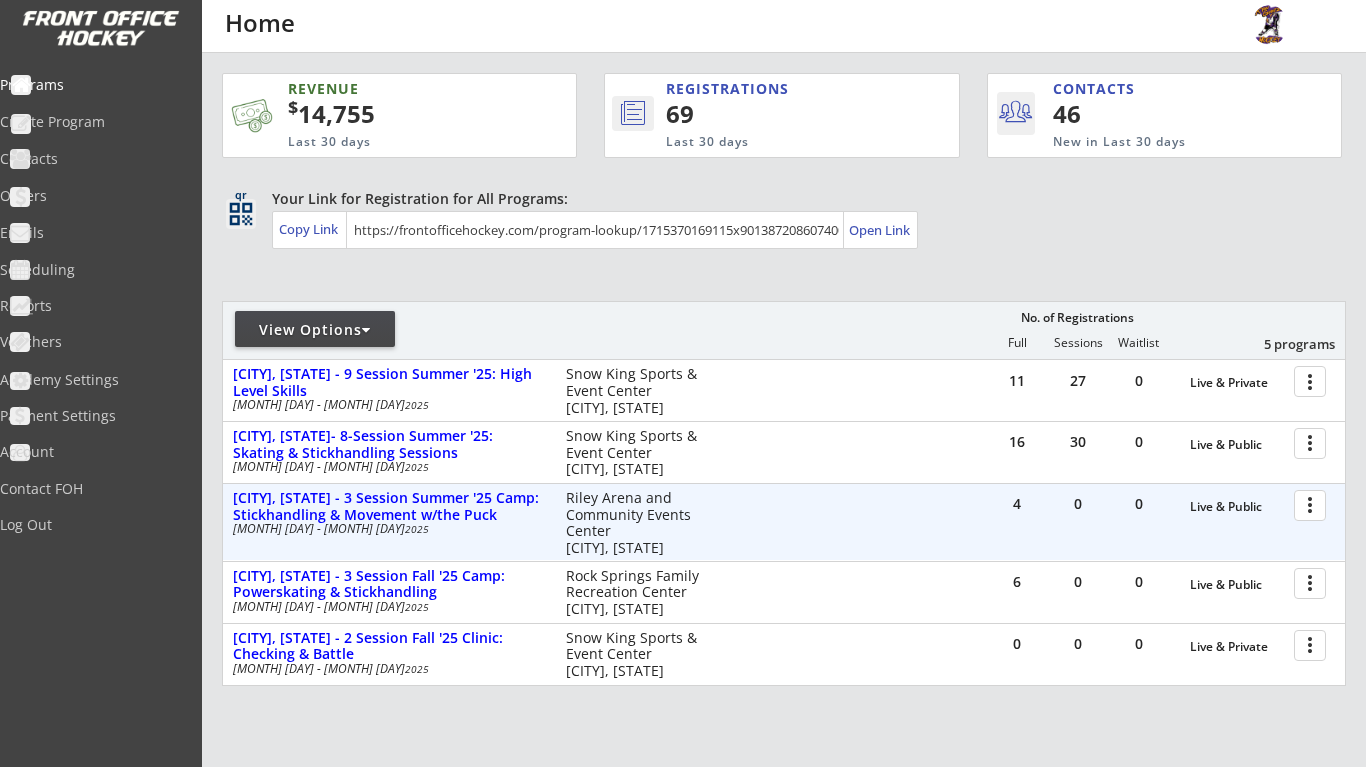 click at bounding box center [1313, 504] 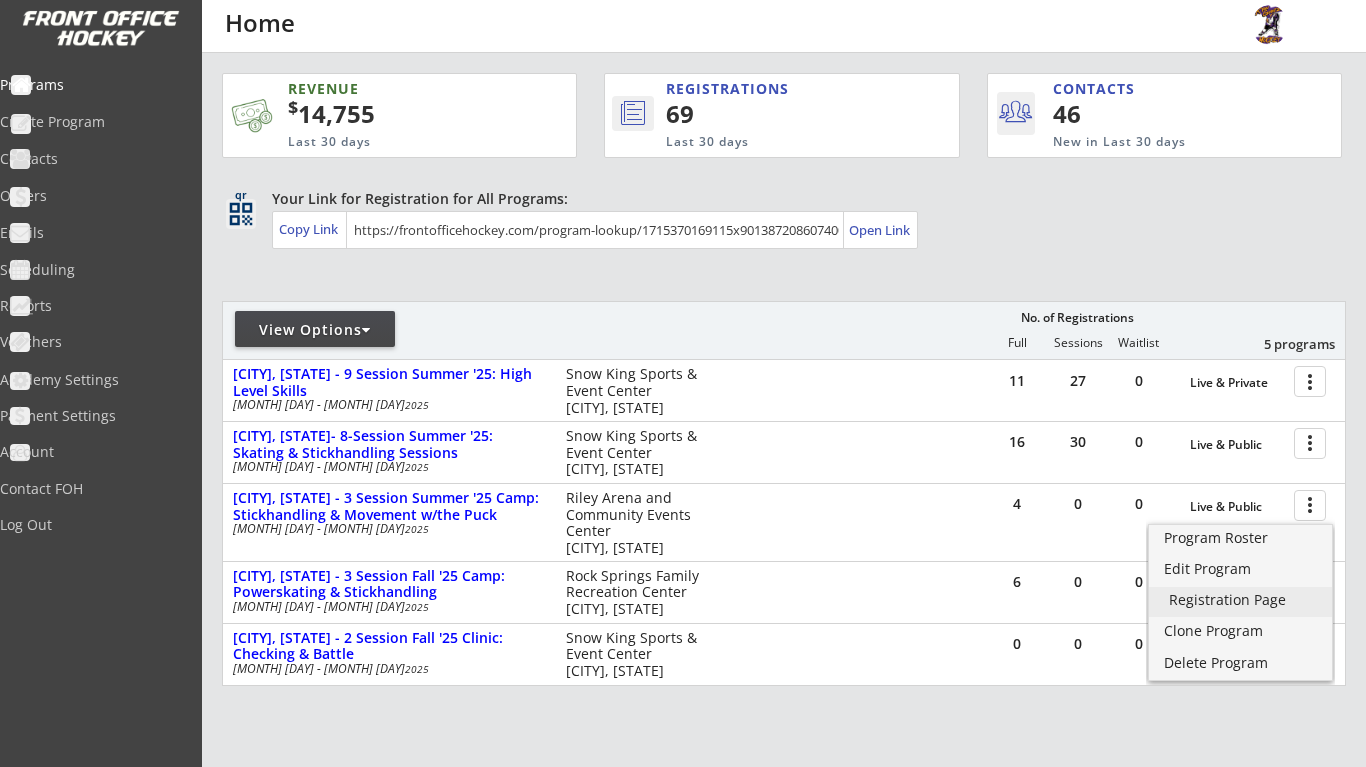click on "Registration Page" at bounding box center (1240, 600) 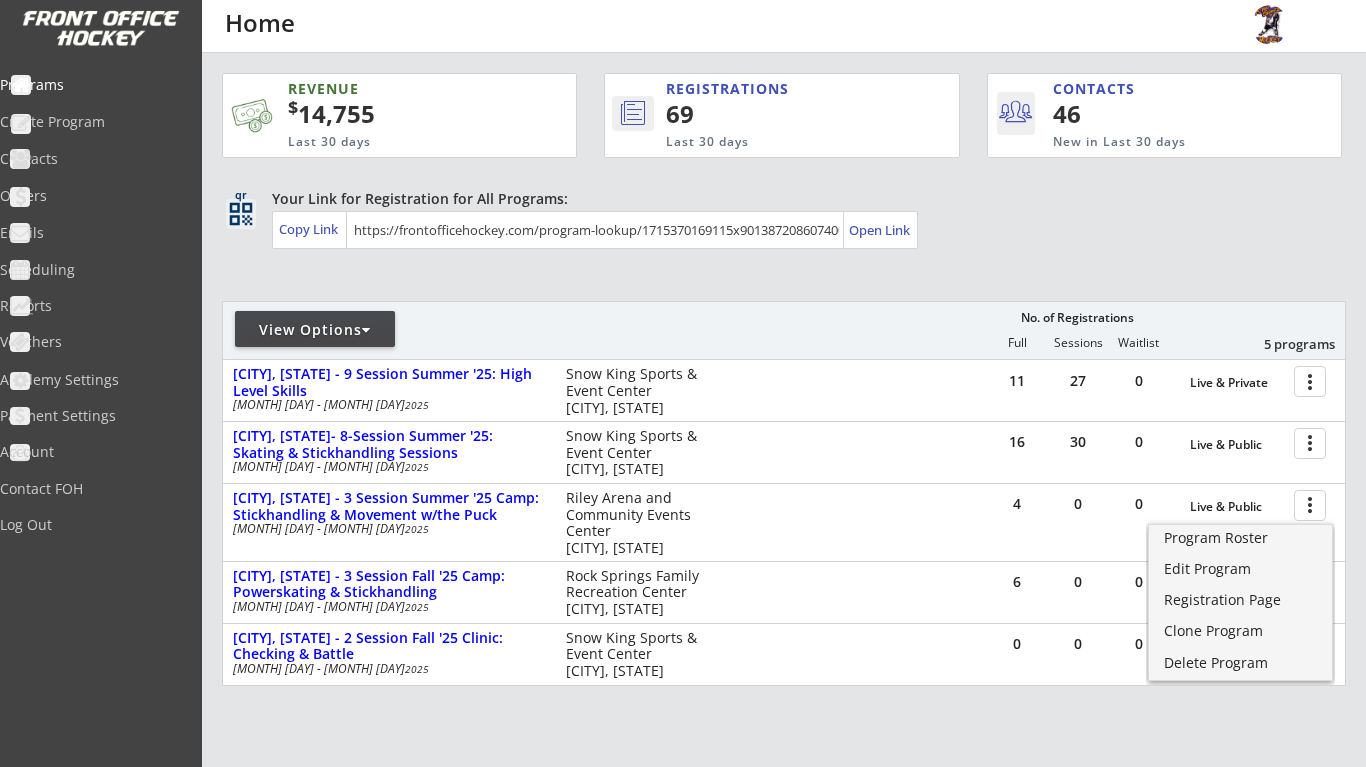 click on "View Options   No. of Registrations Full Sessions Waitlist 5 programs" at bounding box center (784, 330) 